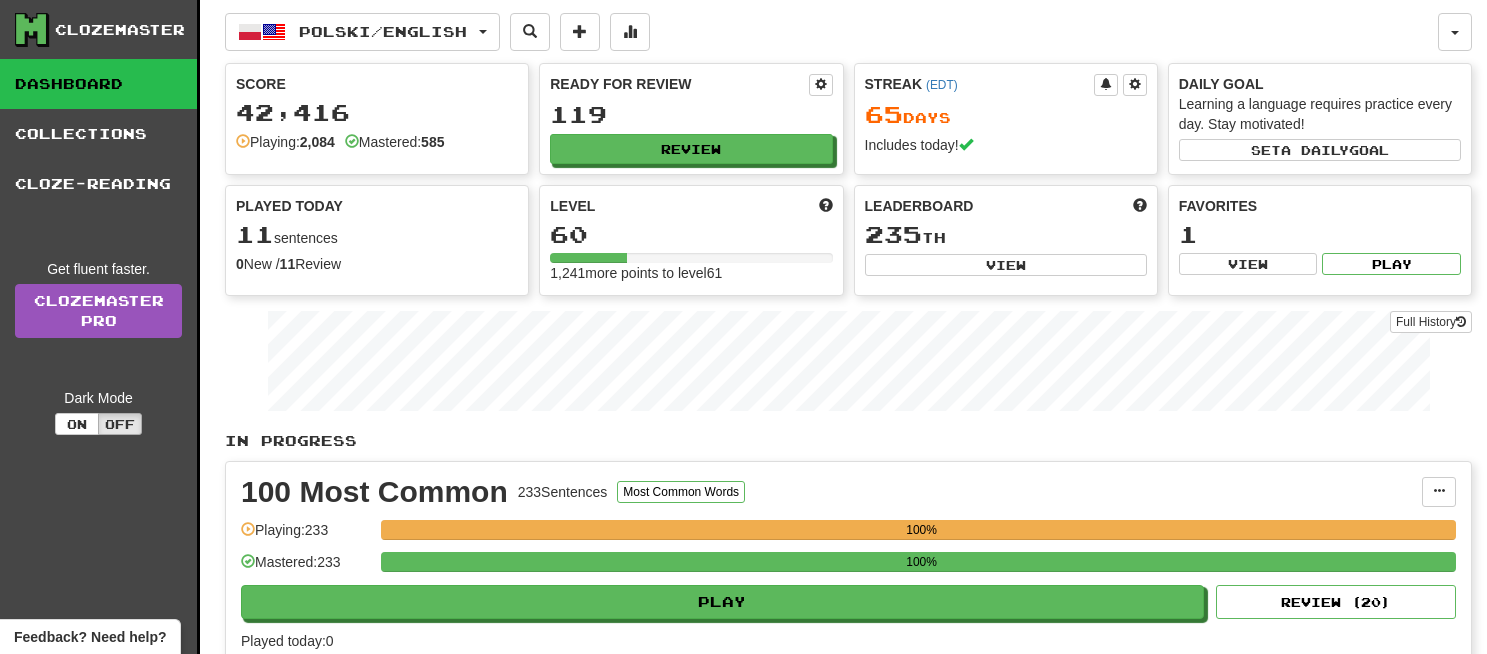 scroll, scrollTop: 365, scrollLeft: 0, axis: vertical 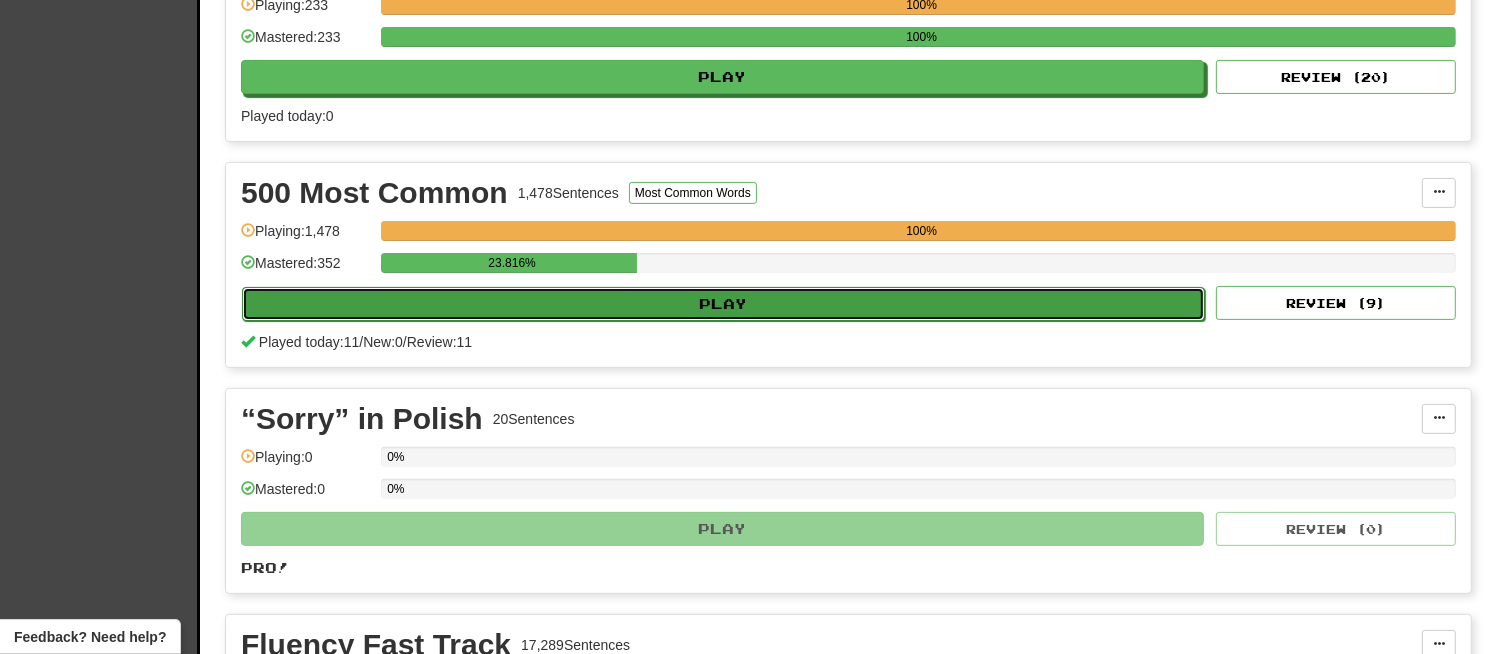 click on "Play" at bounding box center (723, 304) 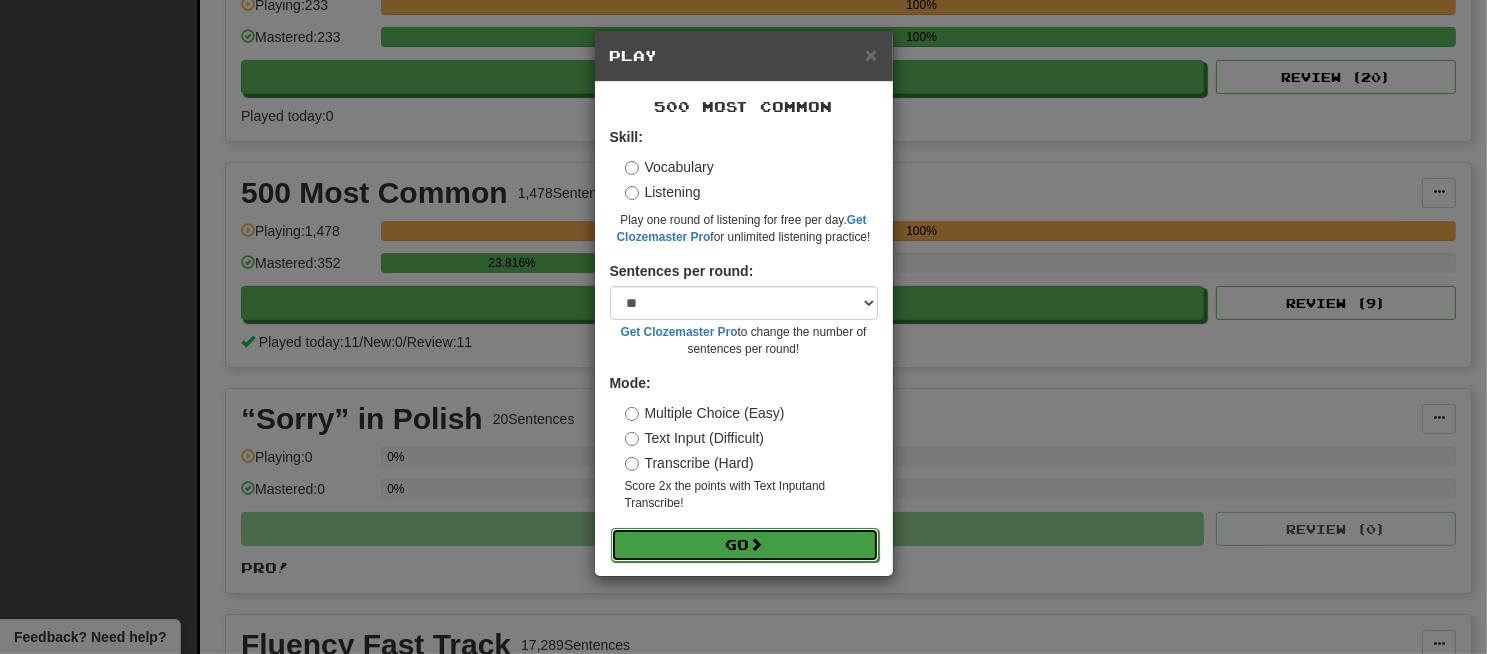 click on "Go" at bounding box center (745, 545) 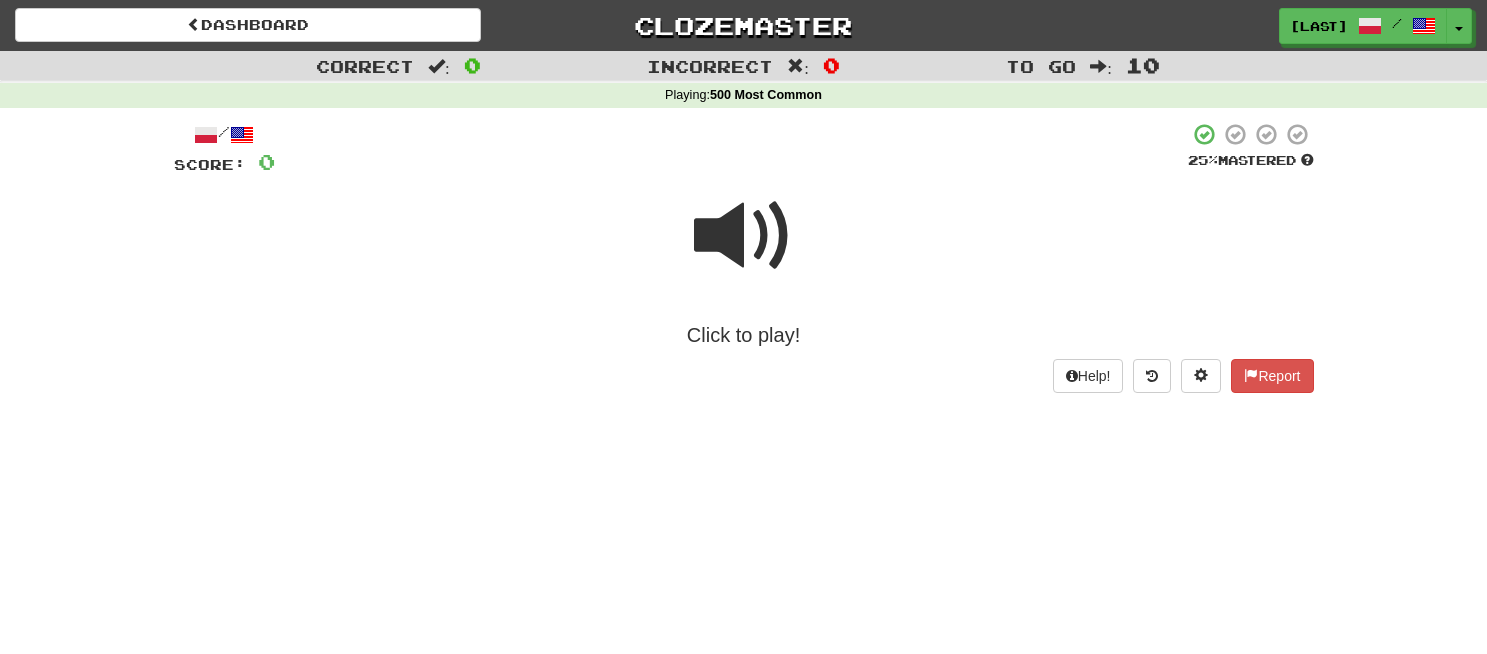 scroll, scrollTop: 0, scrollLeft: 0, axis: both 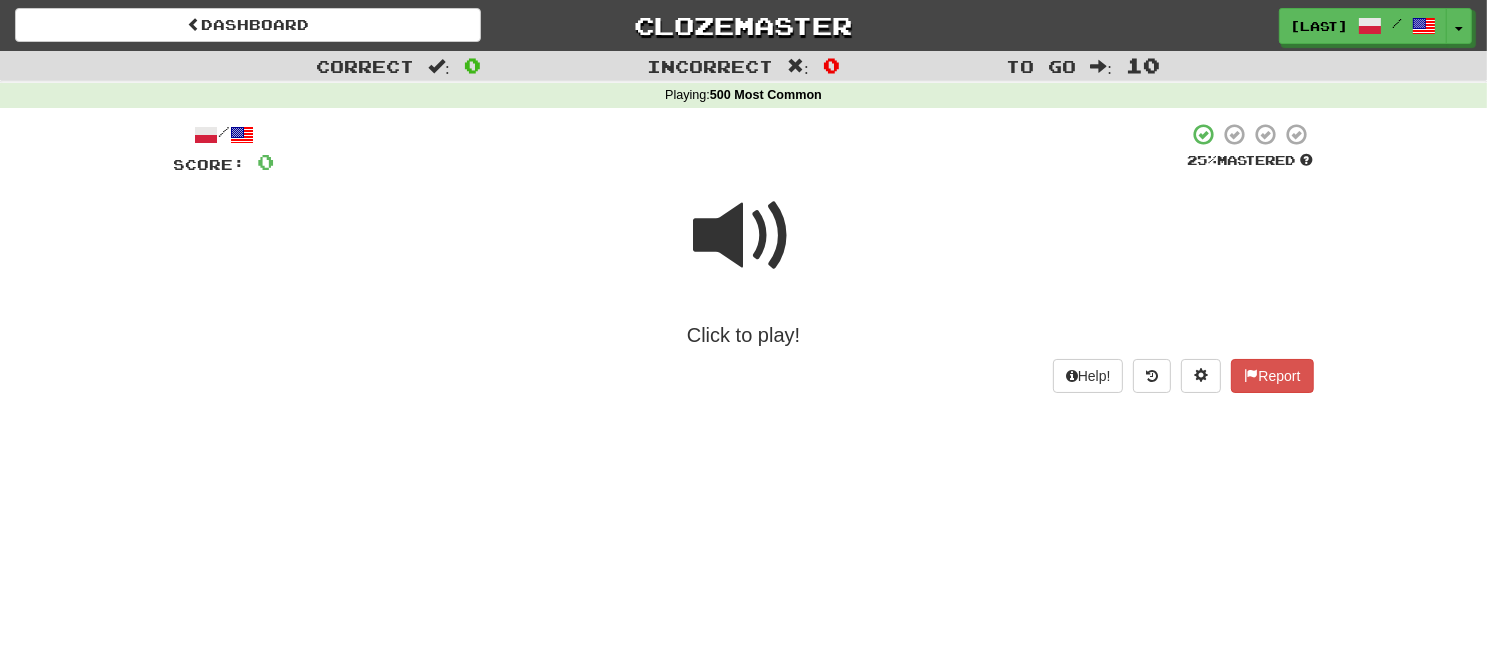 click at bounding box center (744, 236) 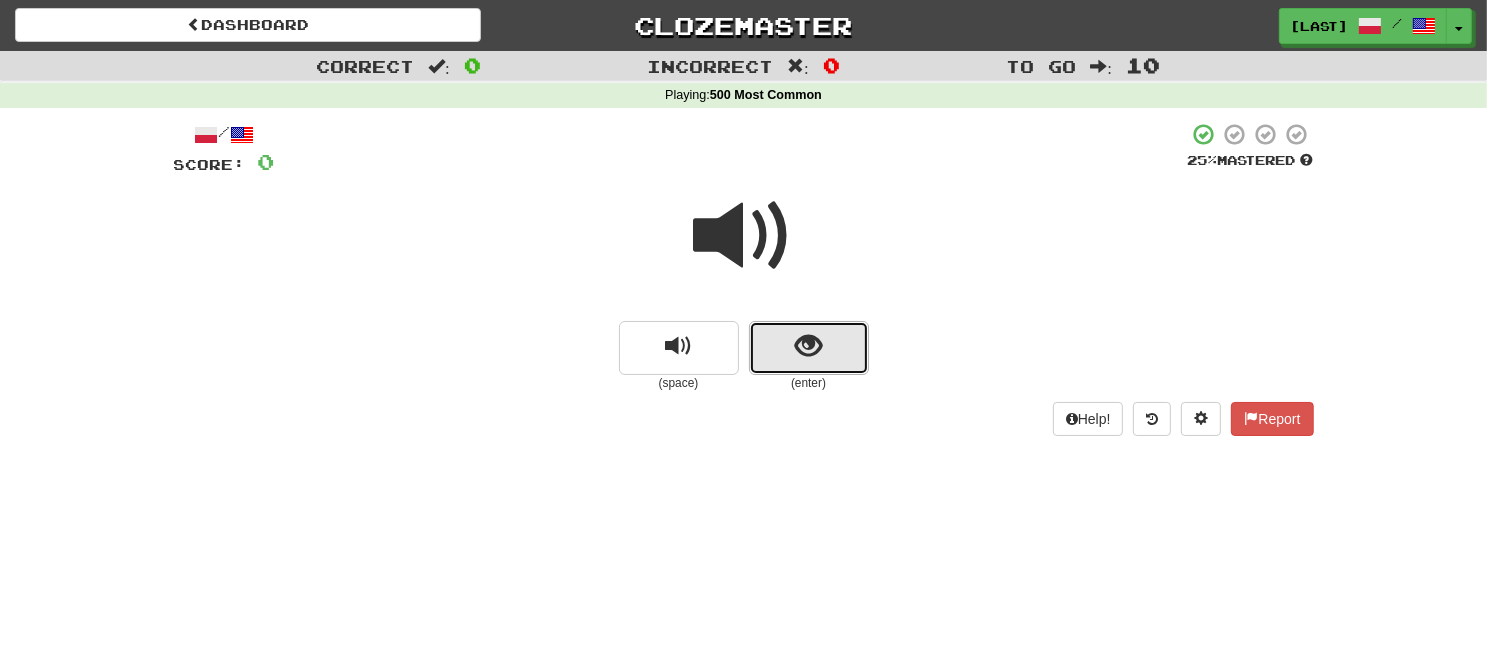 click at bounding box center [809, 348] 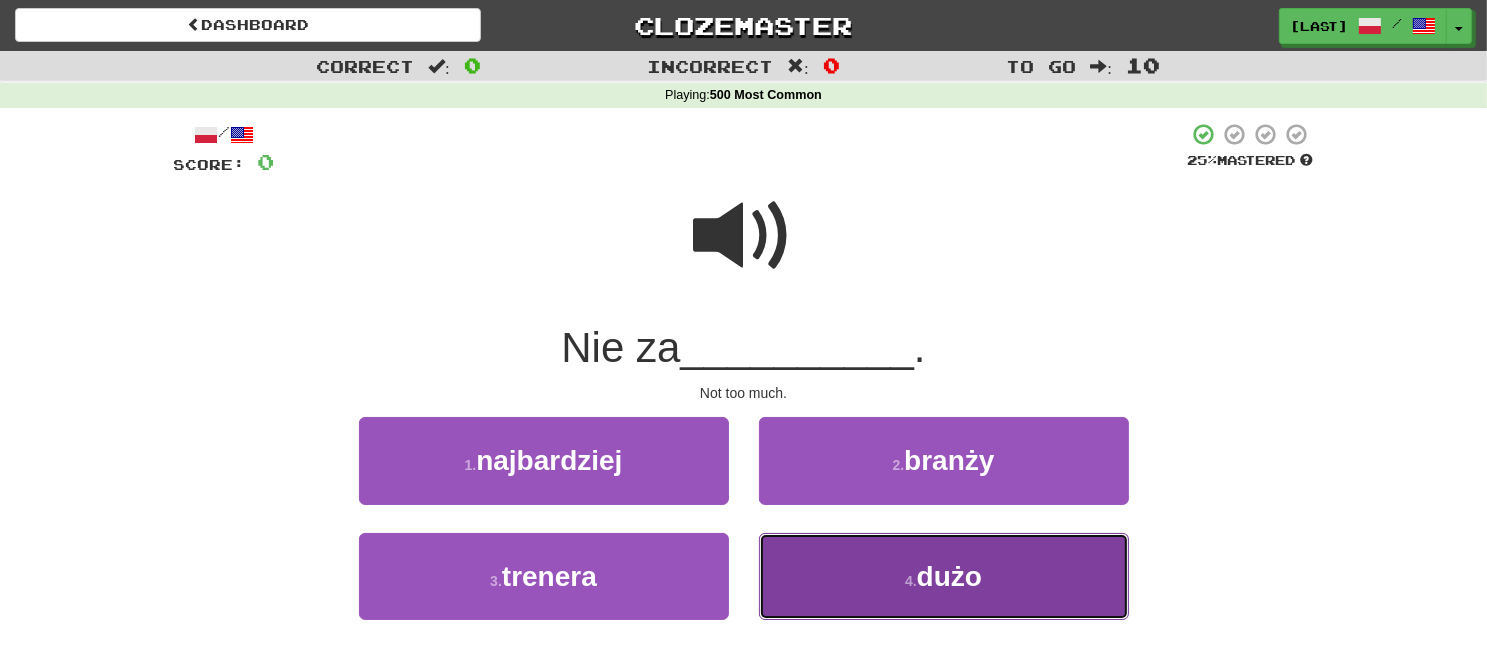 click on "4 .  dużo" at bounding box center (944, 576) 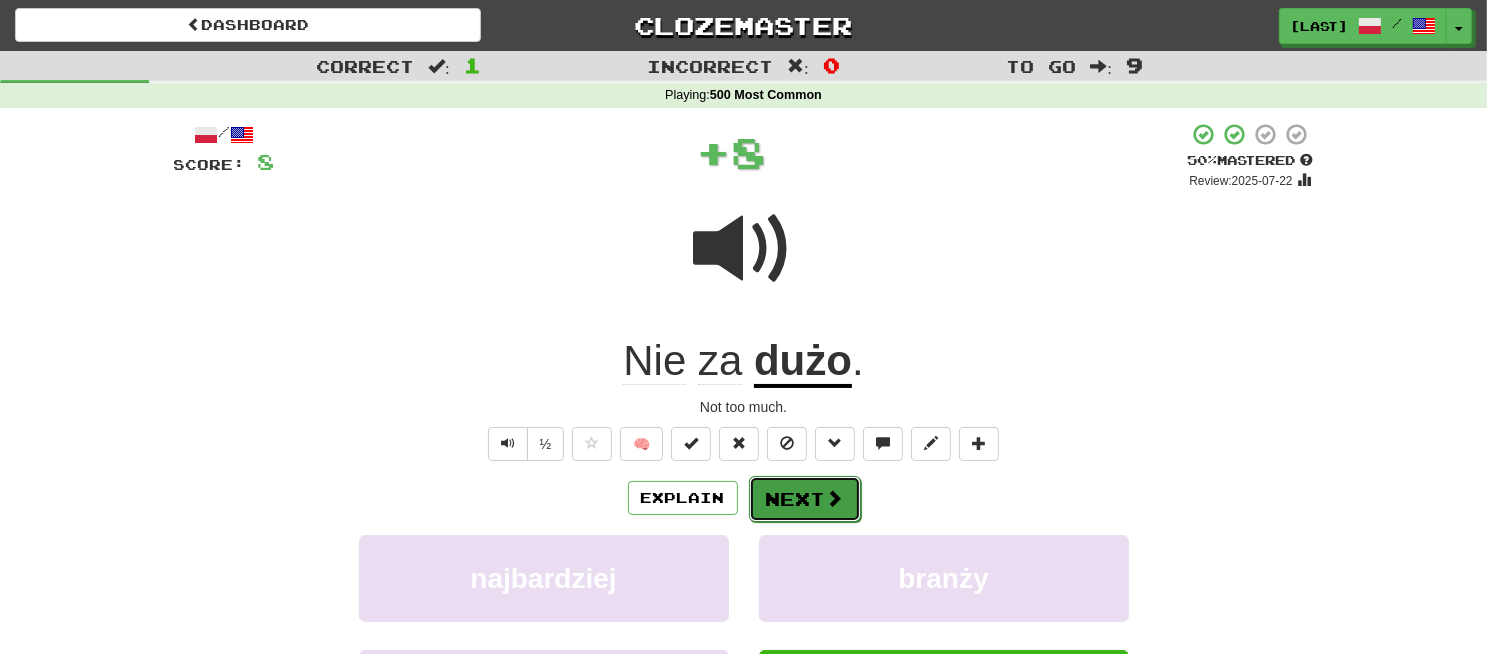 click at bounding box center [835, 498] 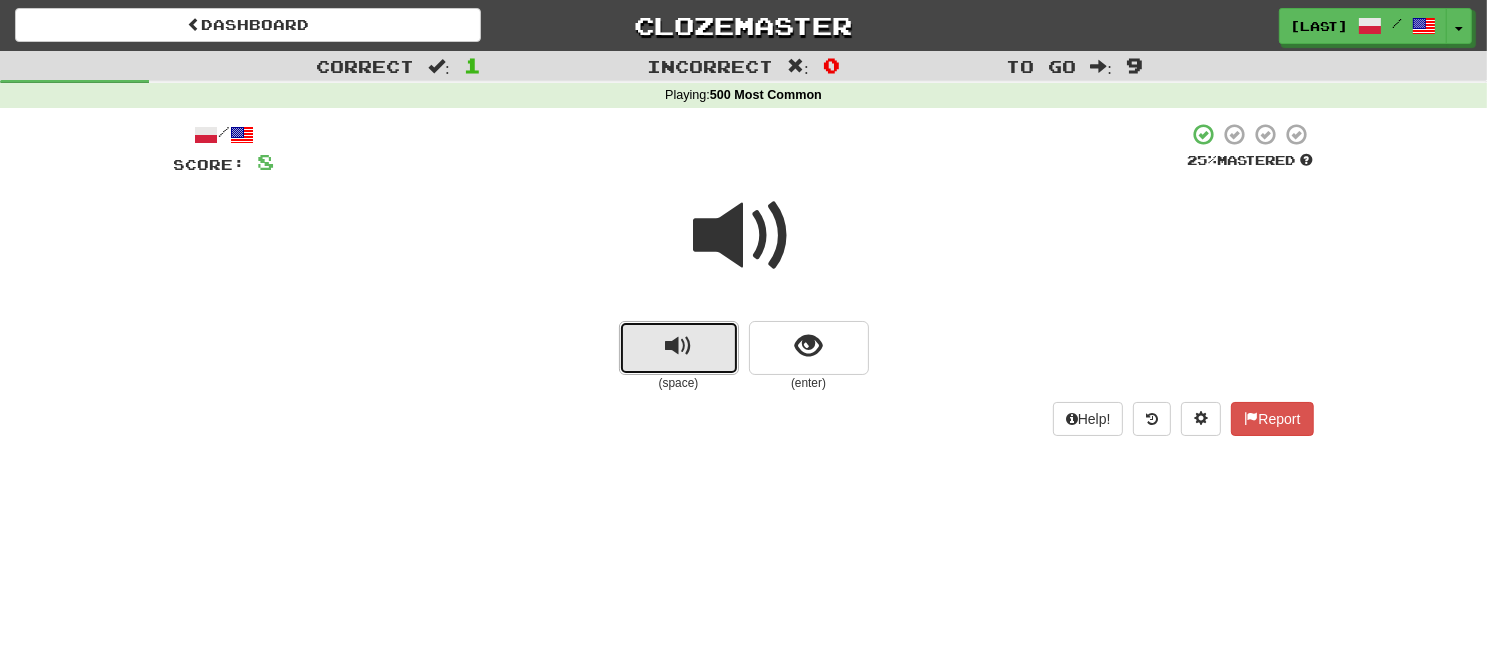 click at bounding box center [679, 348] 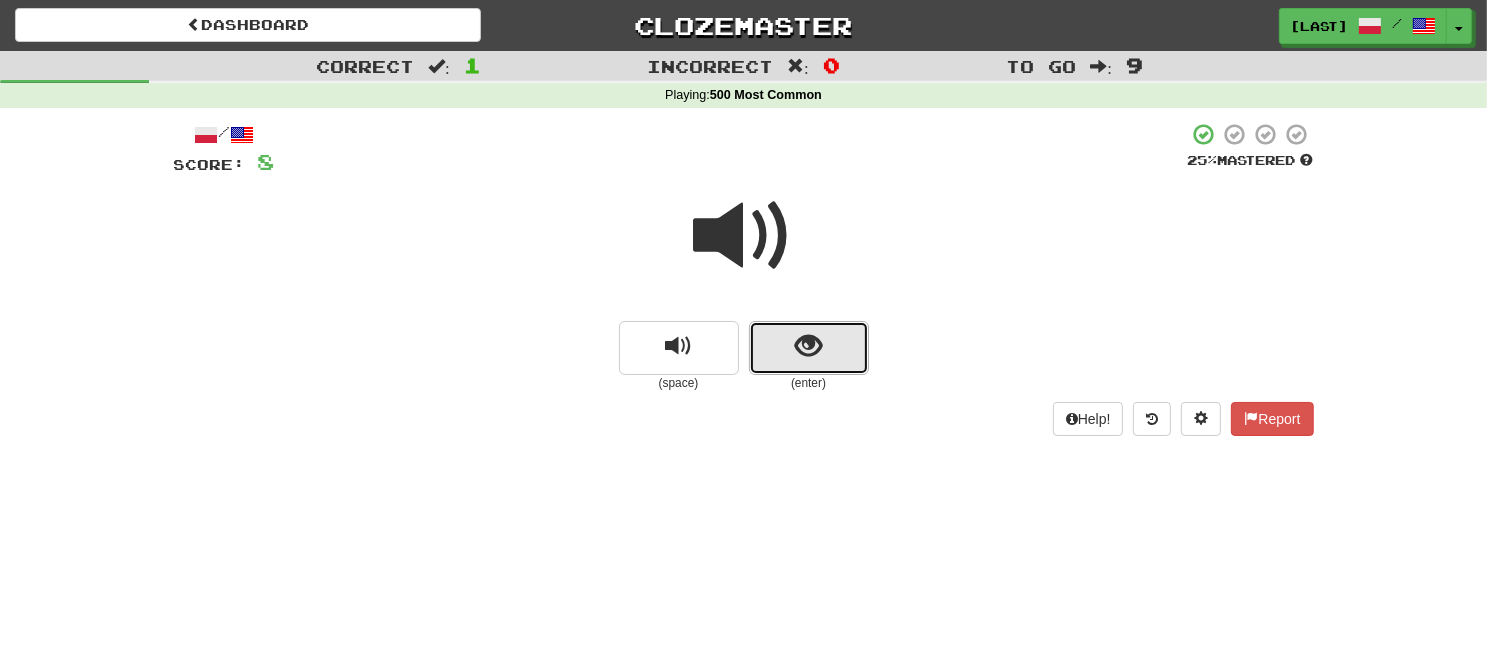 click at bounding box center (809, 348) 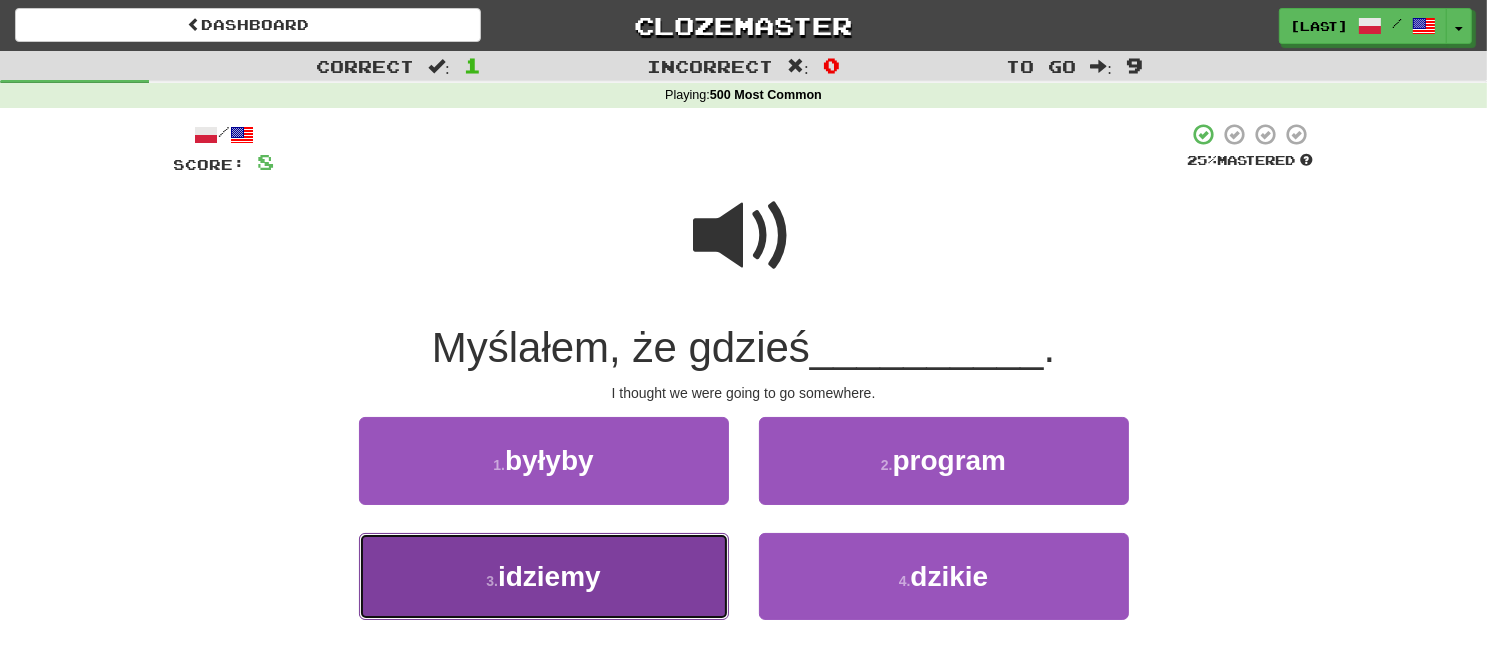 click on "3 .  idziemy" at bounding box center (544, 576) 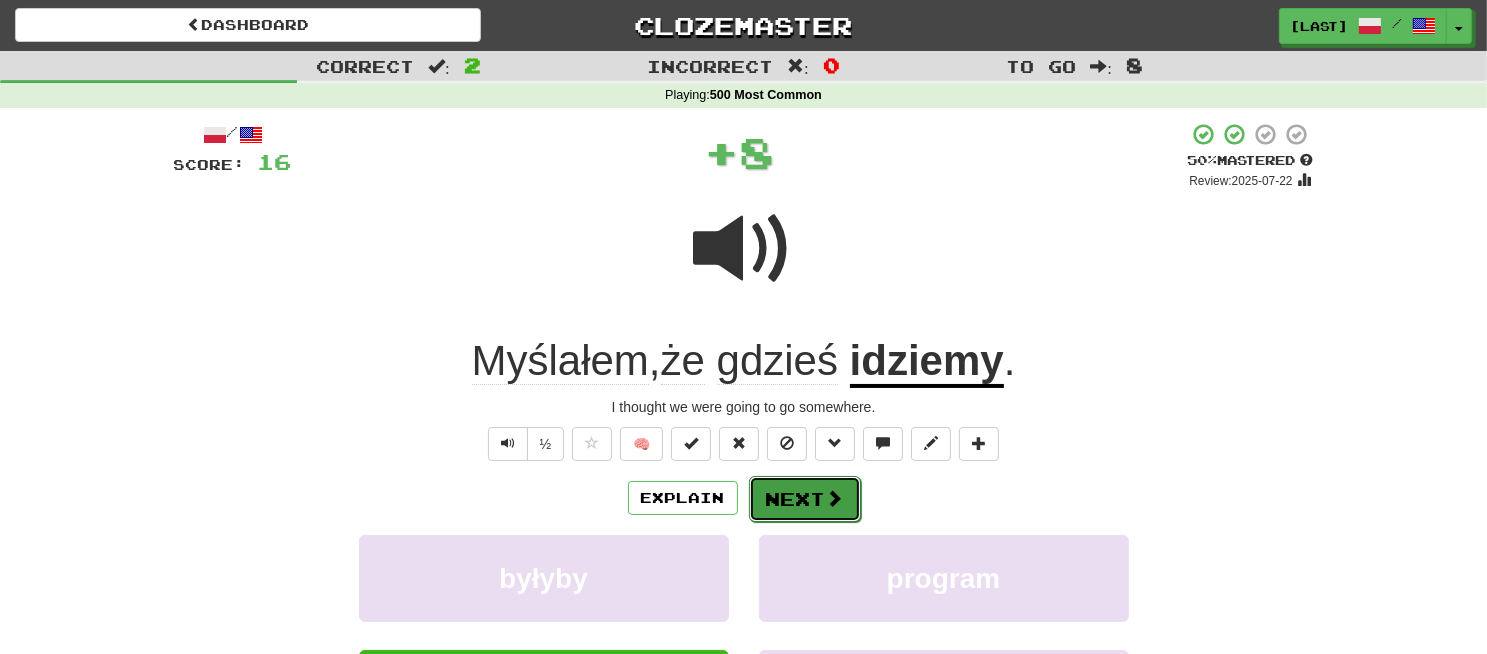 click on "Next" at bounding box center [805, 499] 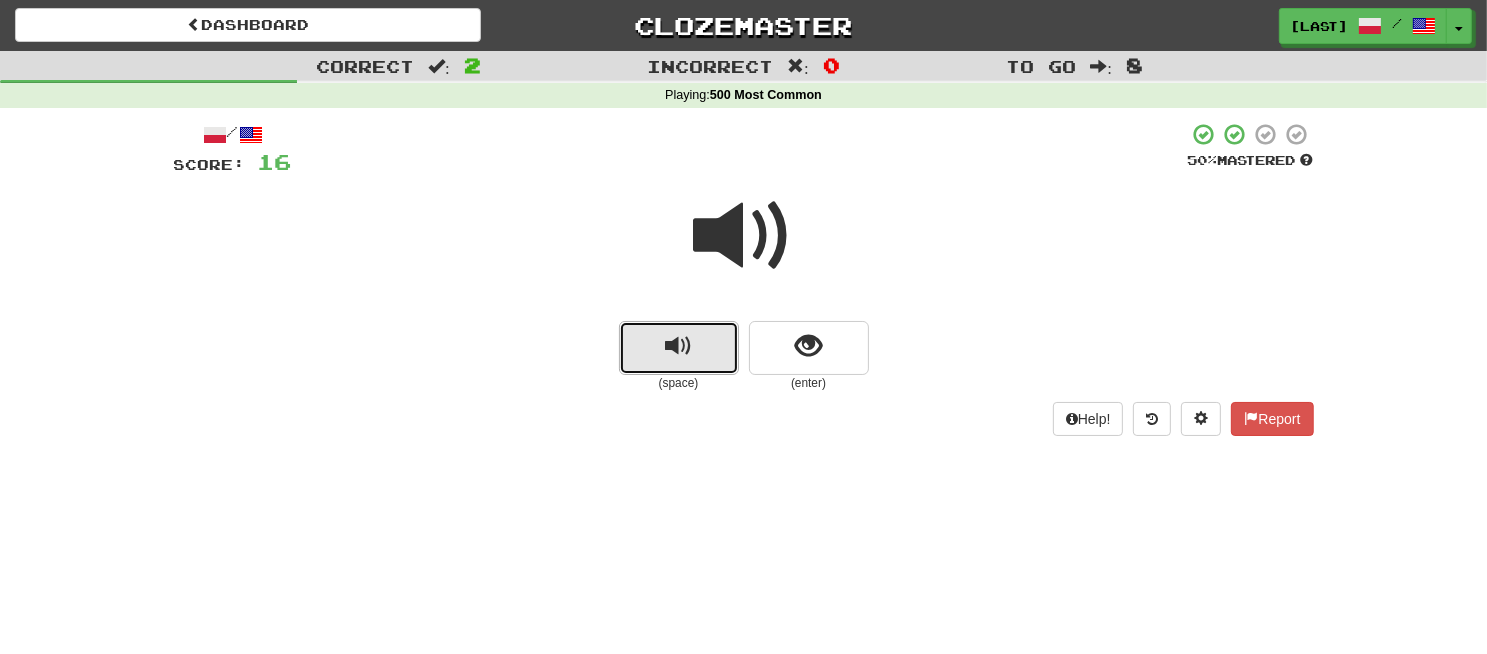 click at bounding box center [679, 348] 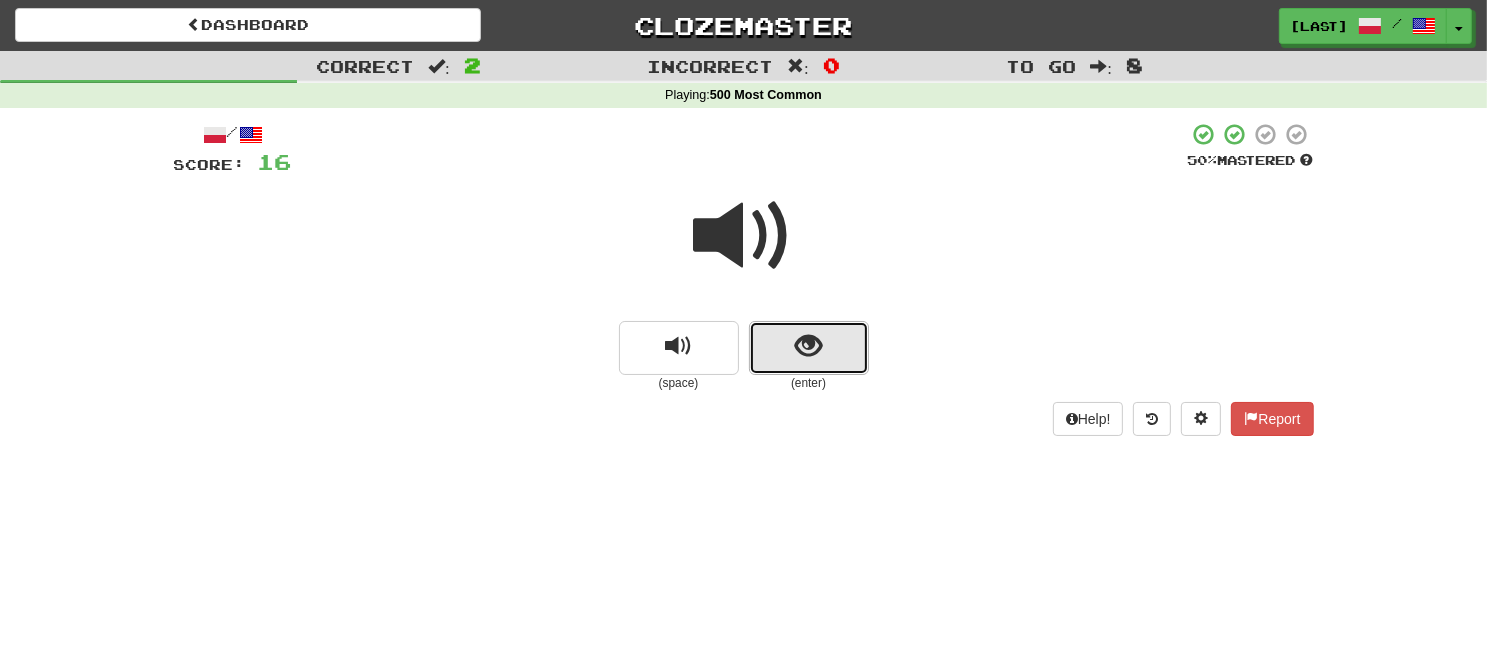 click at bounding box center [808, 346] 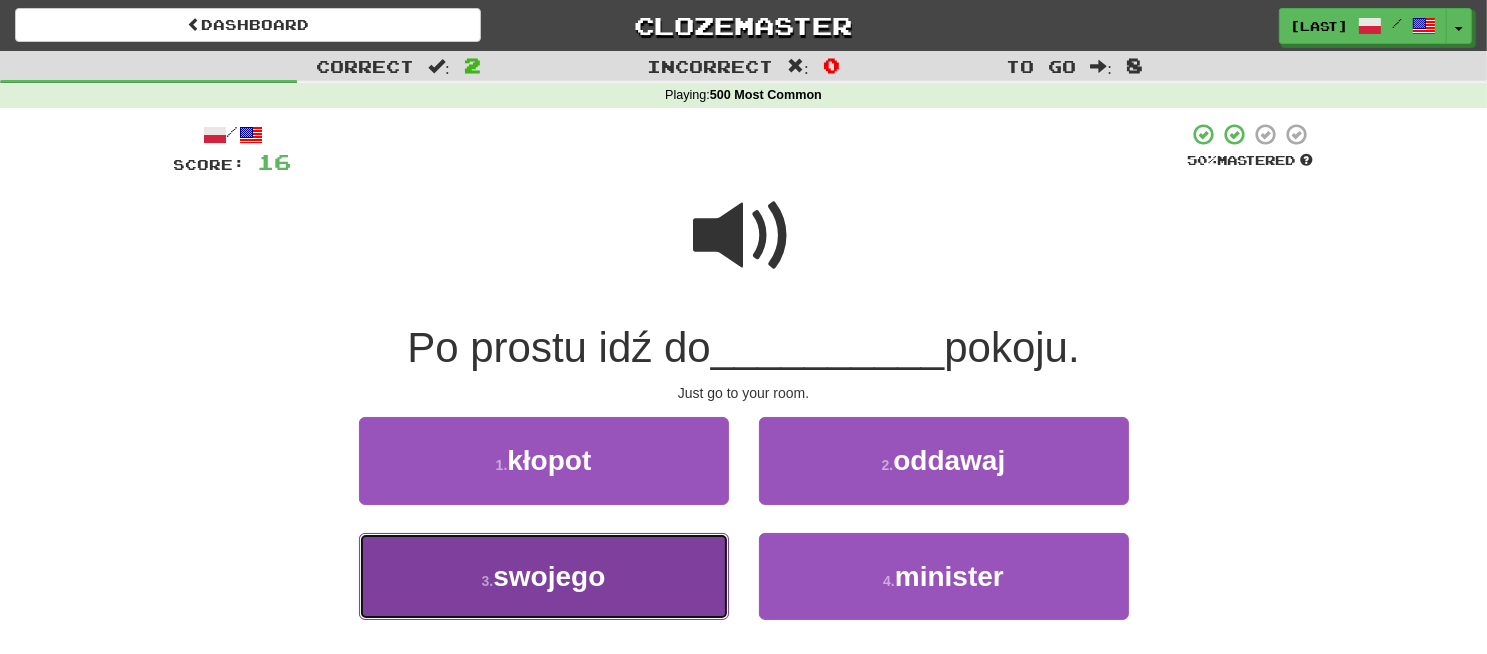 click on "3 .  swojego" at bounding box center [544, 576] 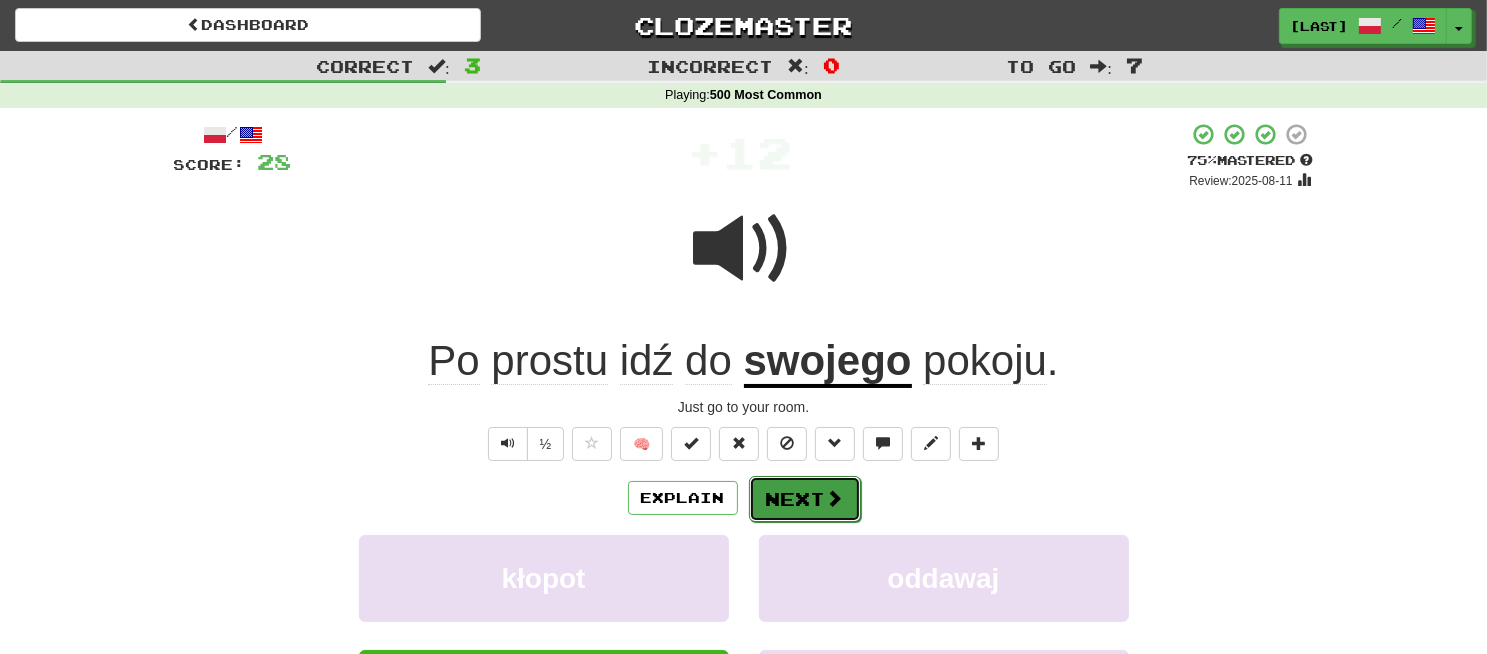 click on "Next" at bounding box center [805, 499] 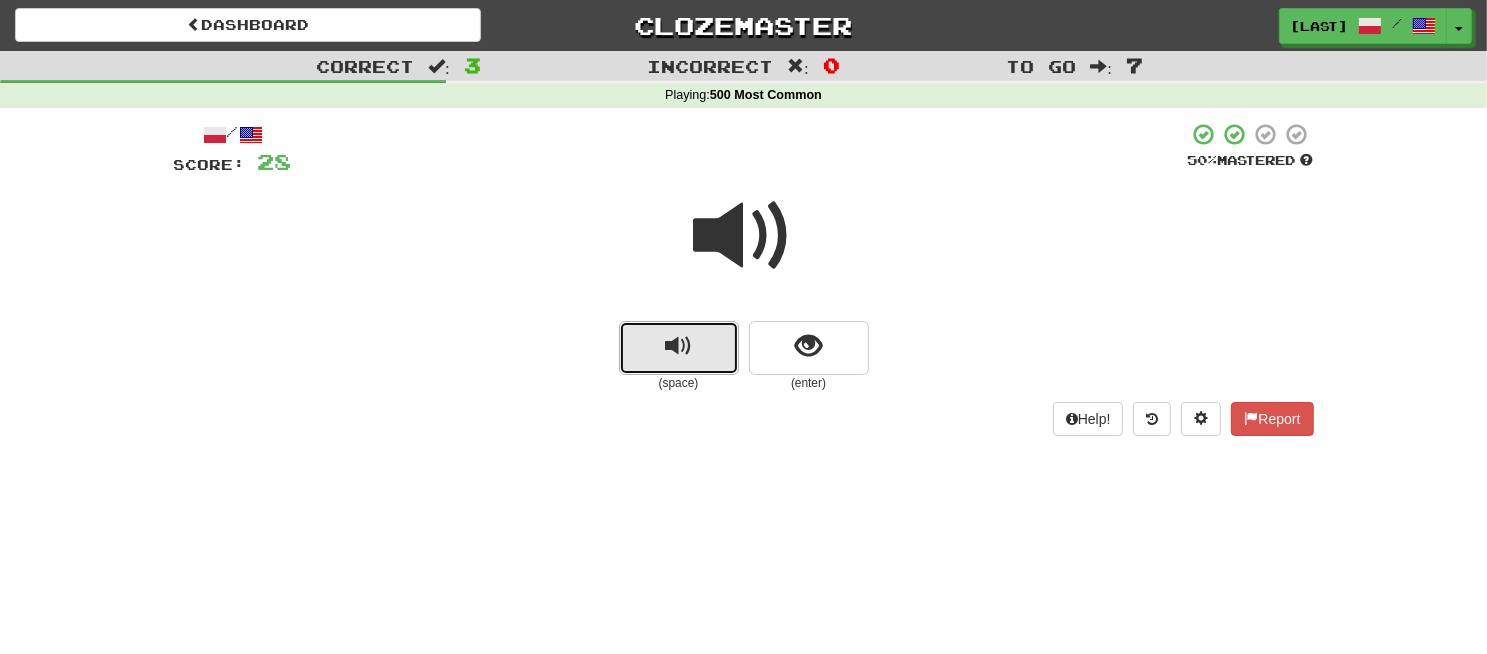 click at bounding box center [679, 348] 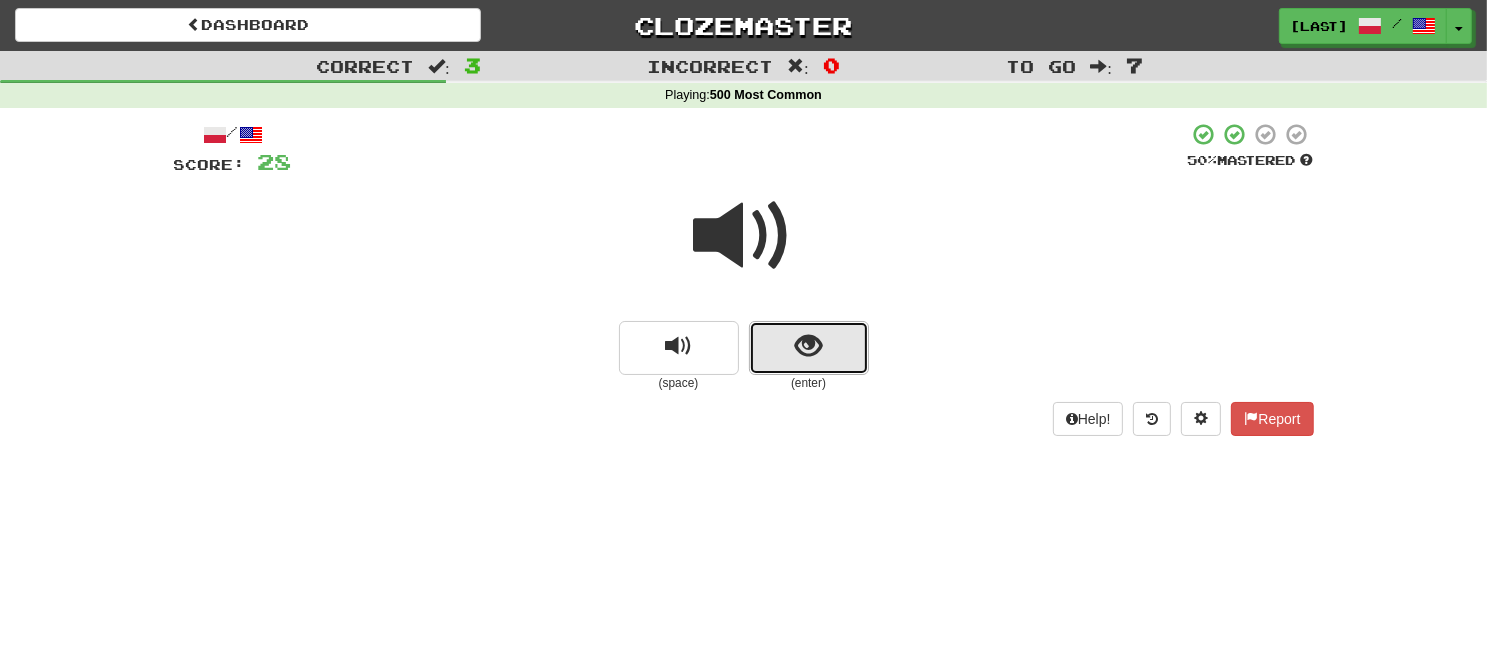 click at bounding box center (808, 346) 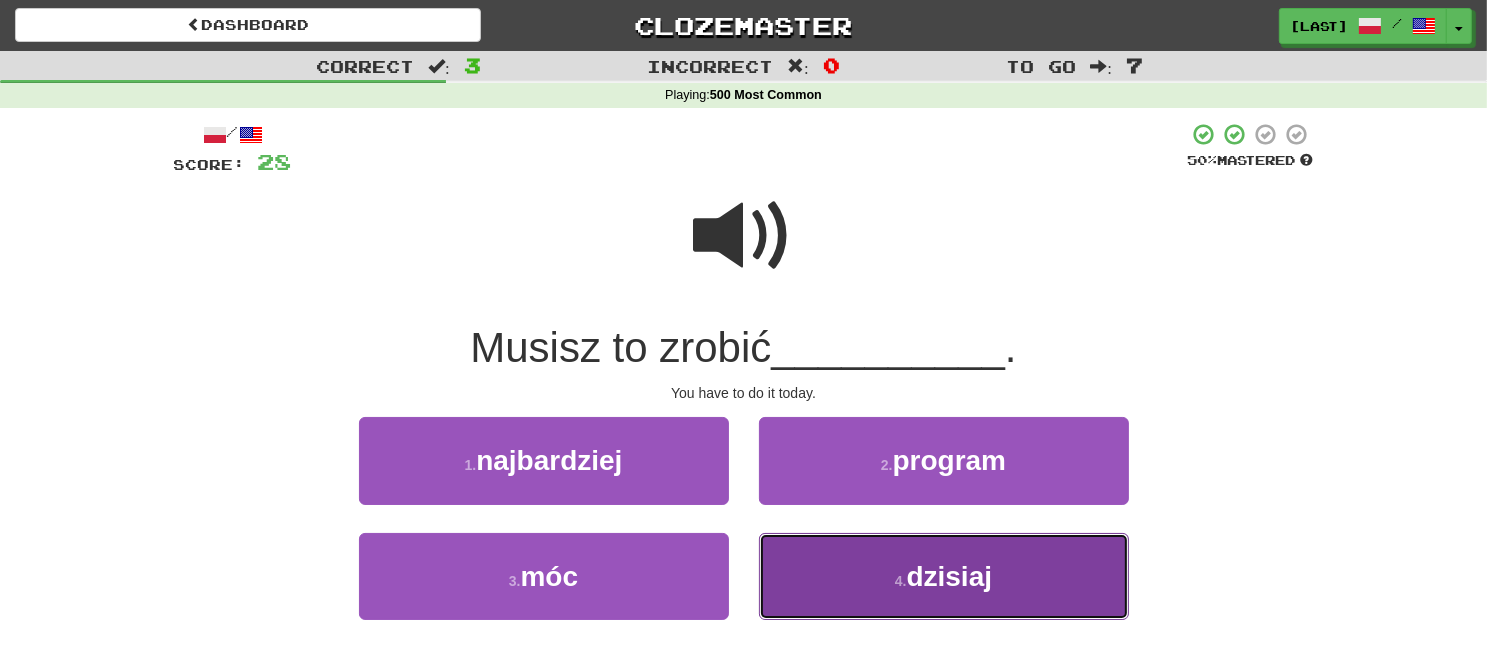 click on "4 .  dzisiaj" at bounding box center [944, 576] 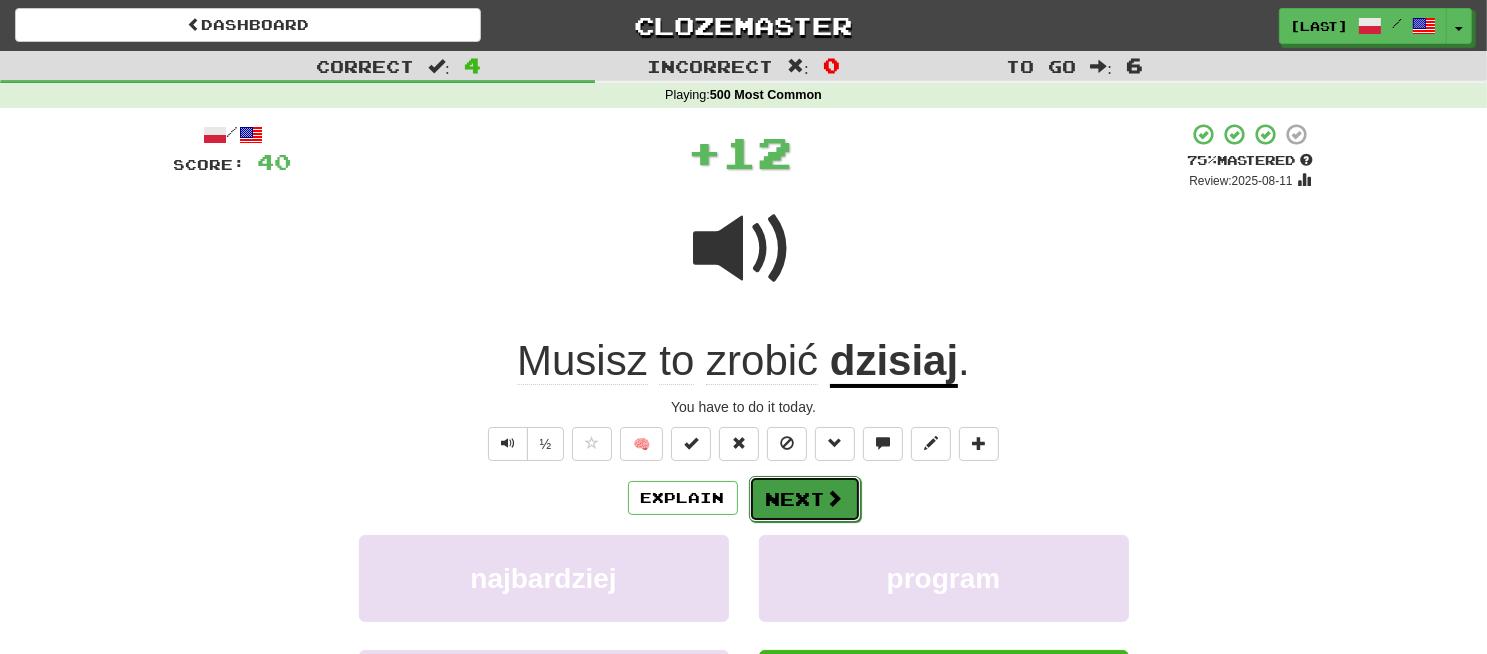 click on "Next" at bounding box center (805, 499) 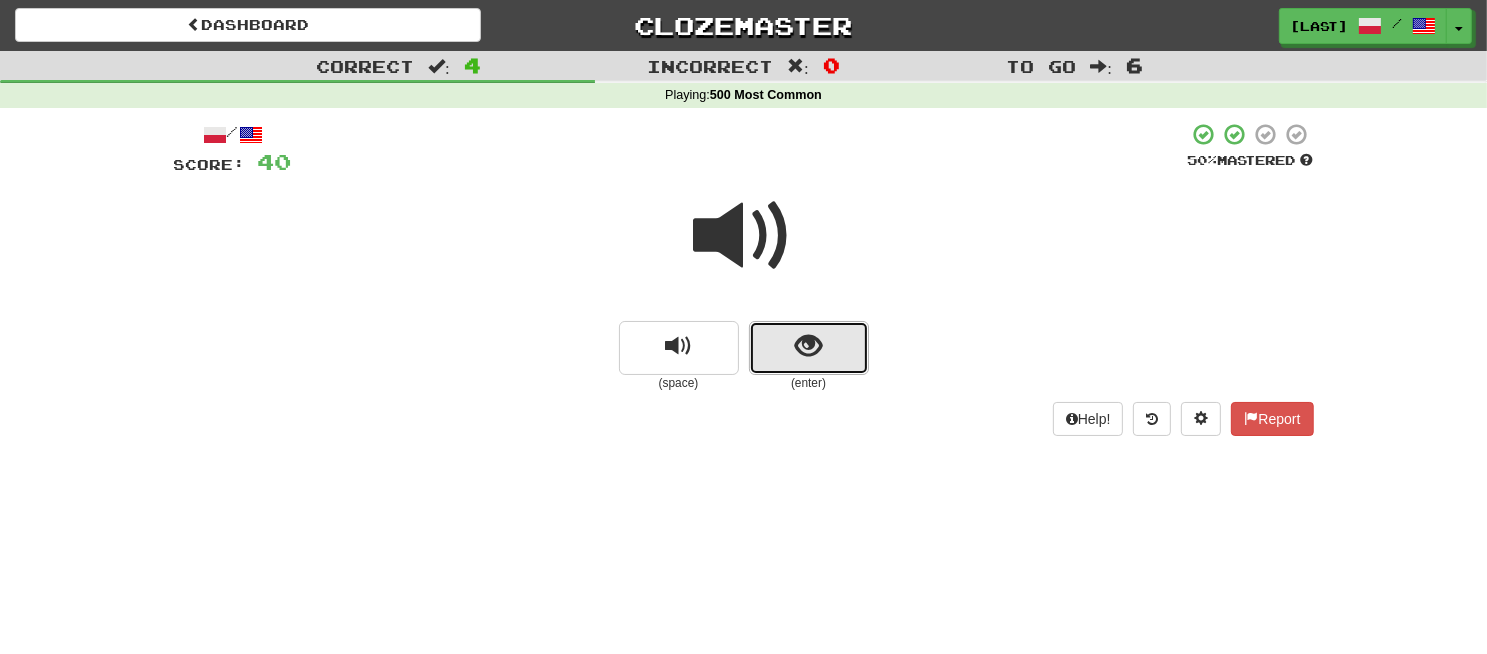 click at bounding box center [809, 348] 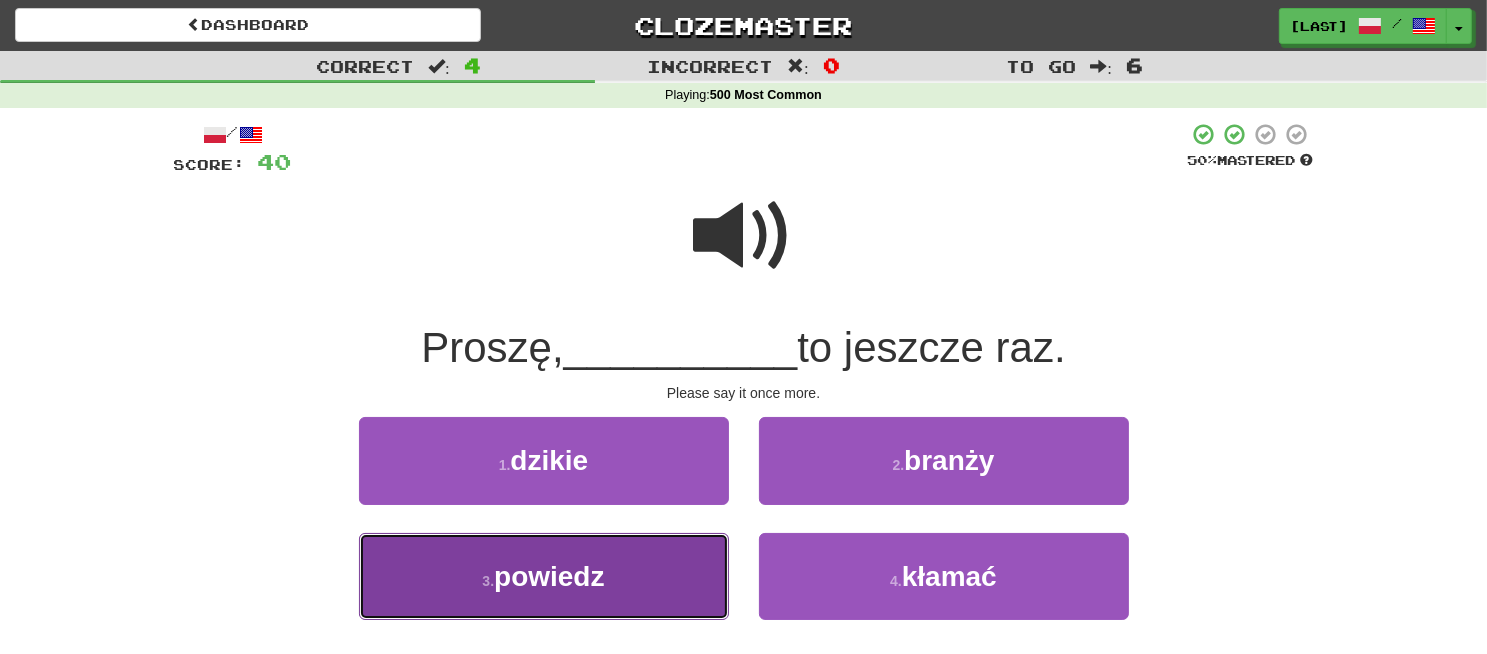 click on "3 .  powiedz" at bounding box center [544, 576] 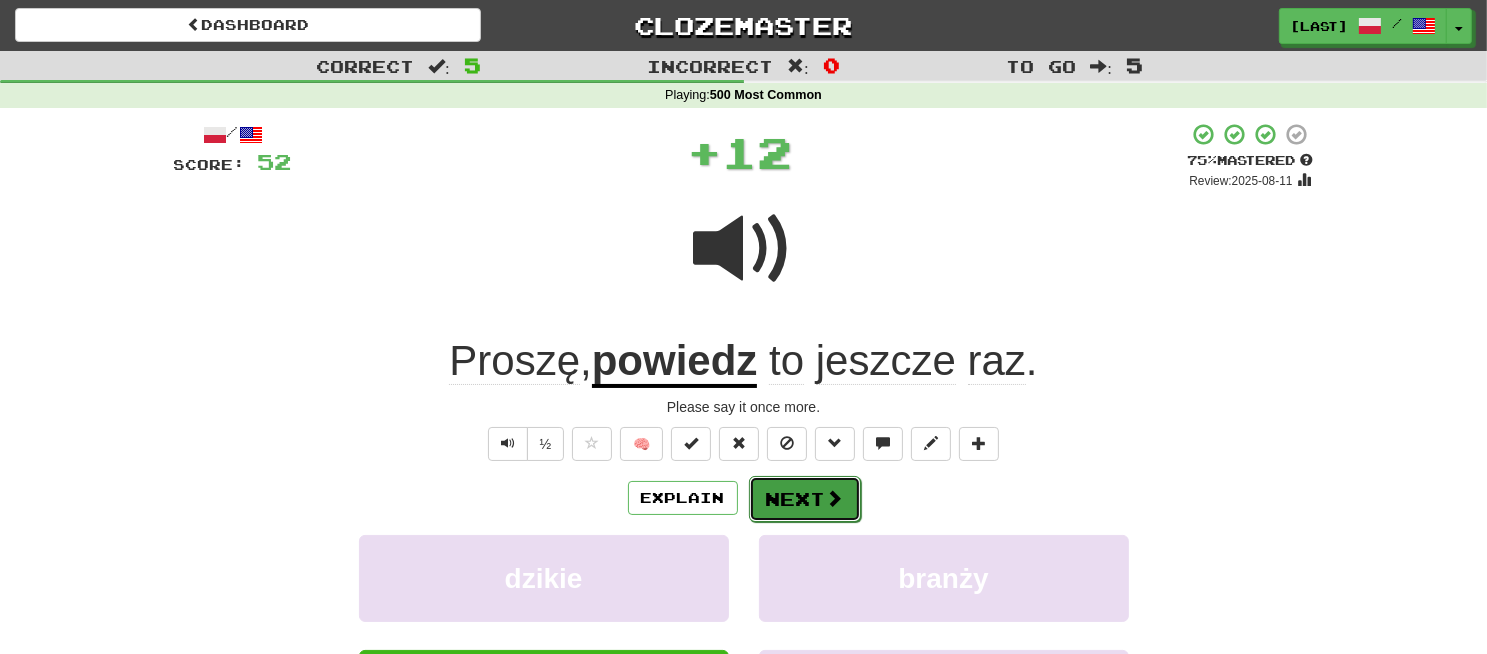 click on "Next" at bounding box center (805, 499) 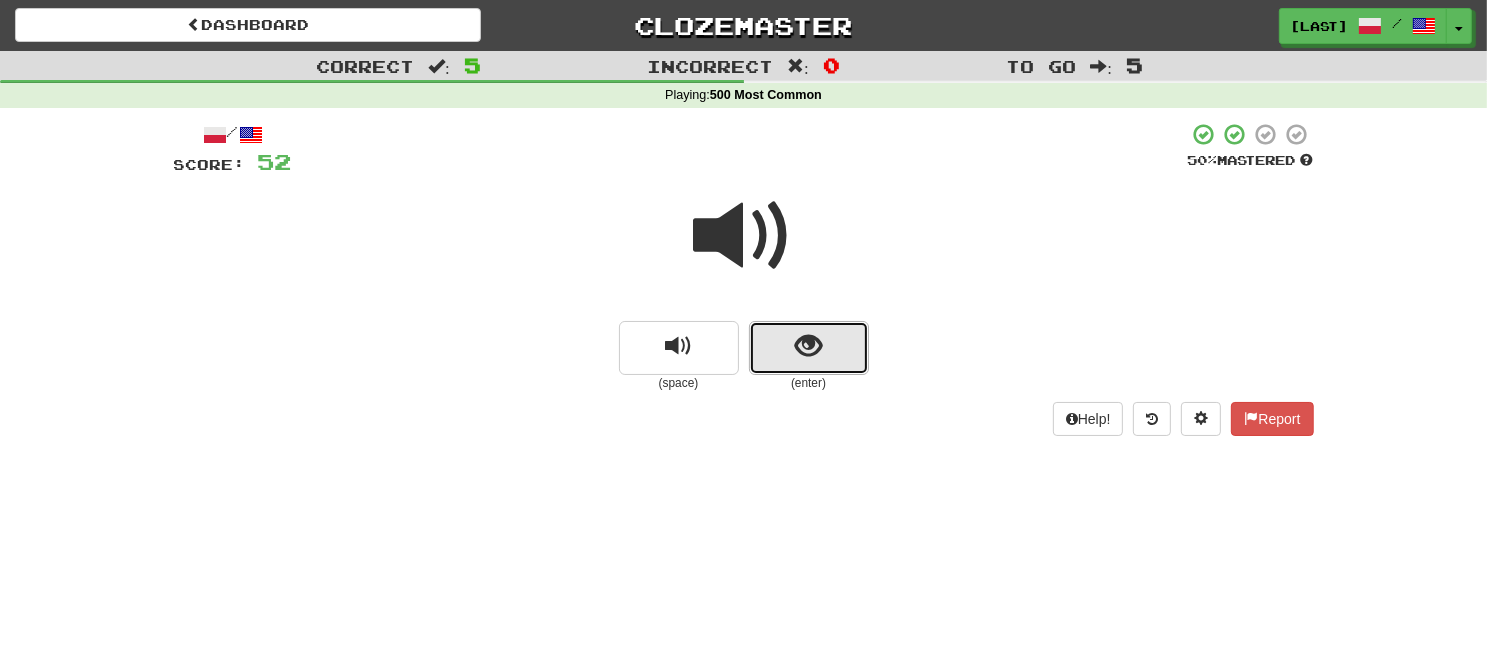 click at bounding box center [809, 348] 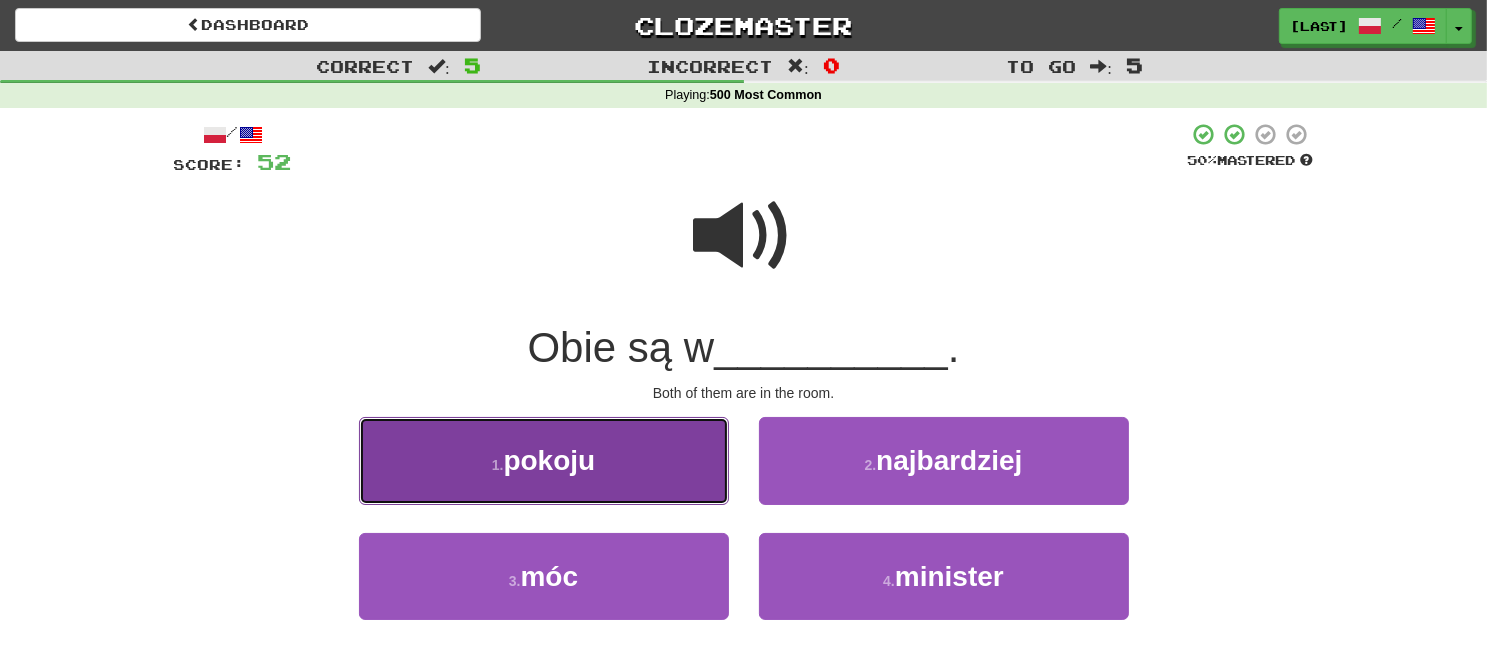 click on "1 .  pokoju" at bounding box center [544, 460] 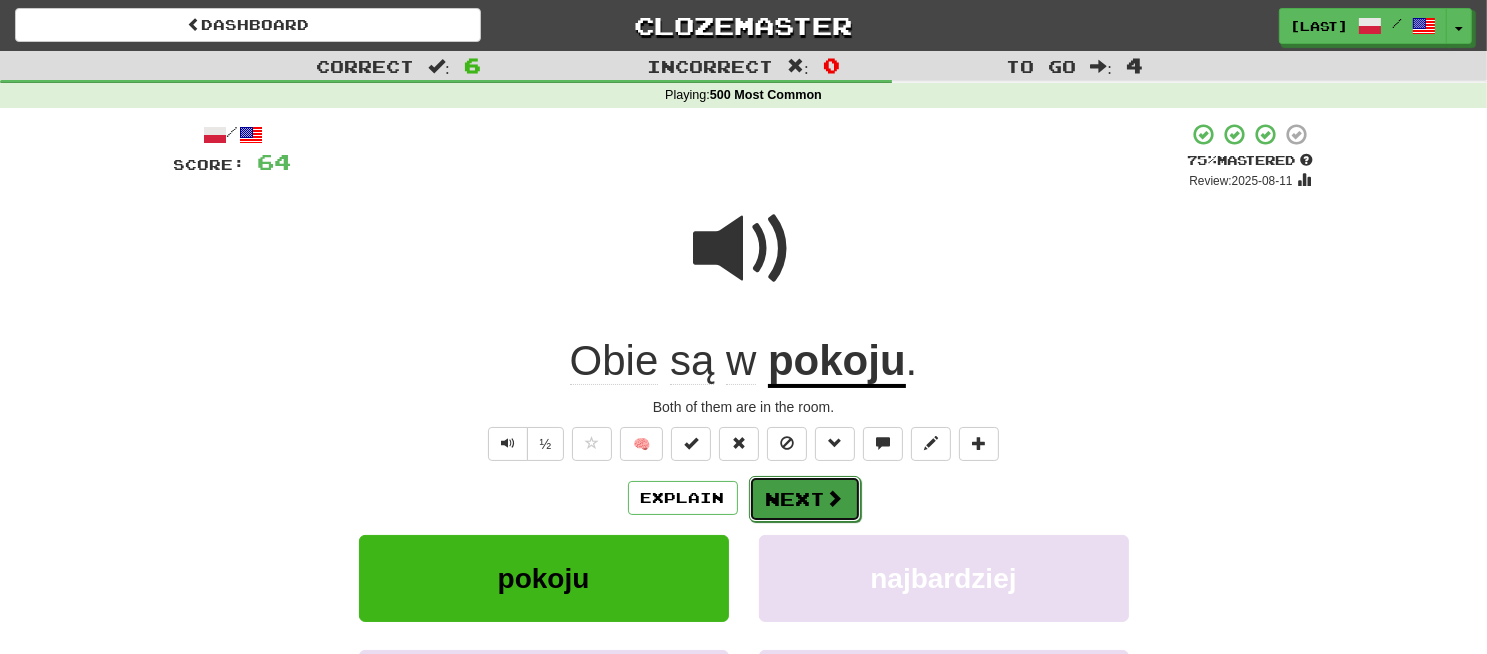 click on "Next" at bounding box center [805, 499] 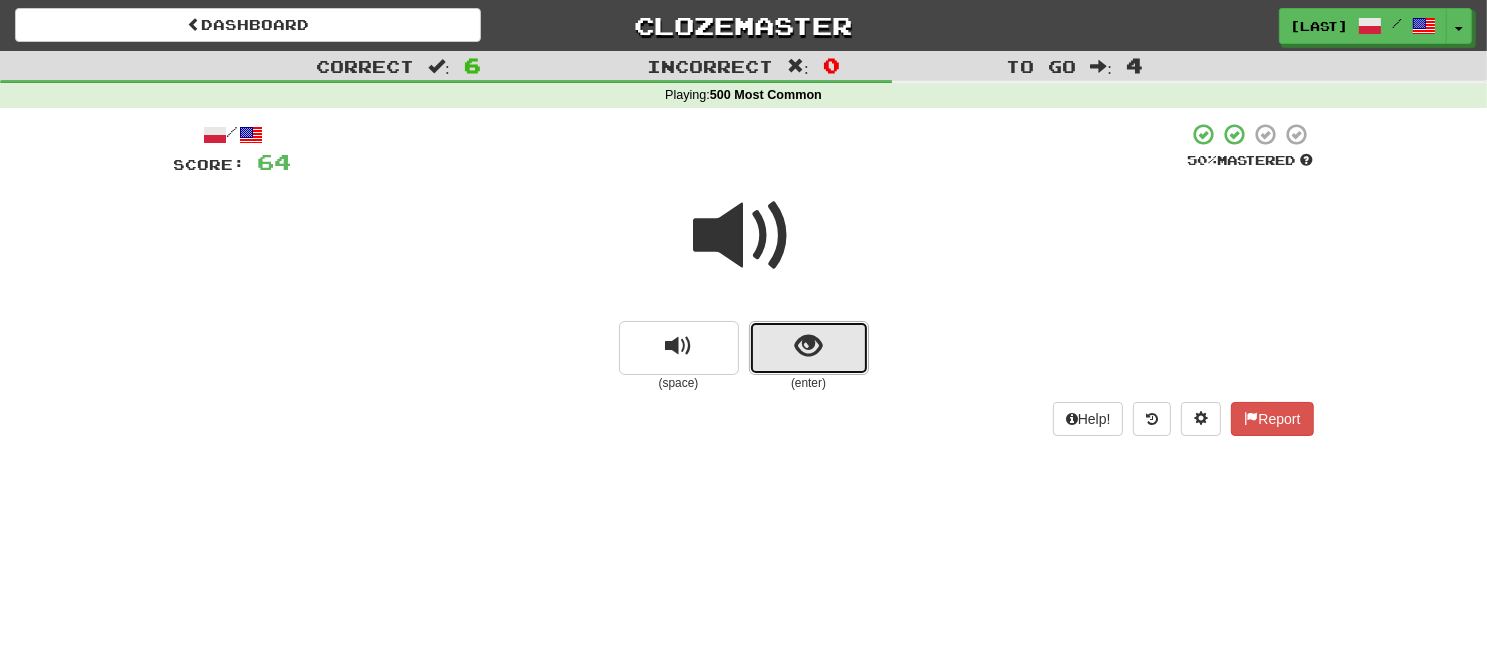 click at bounding box center (809, 348) 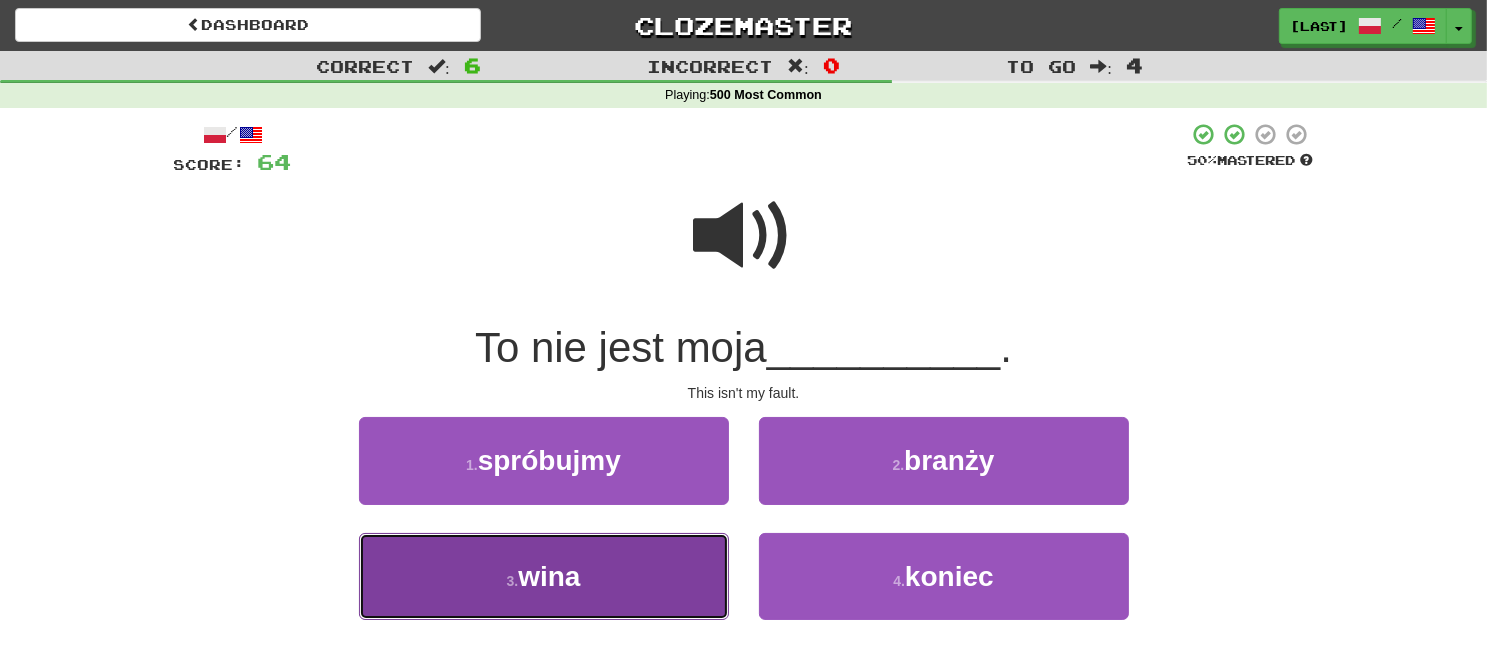 click on "3 .  wina" at bounding box center (544, 576) 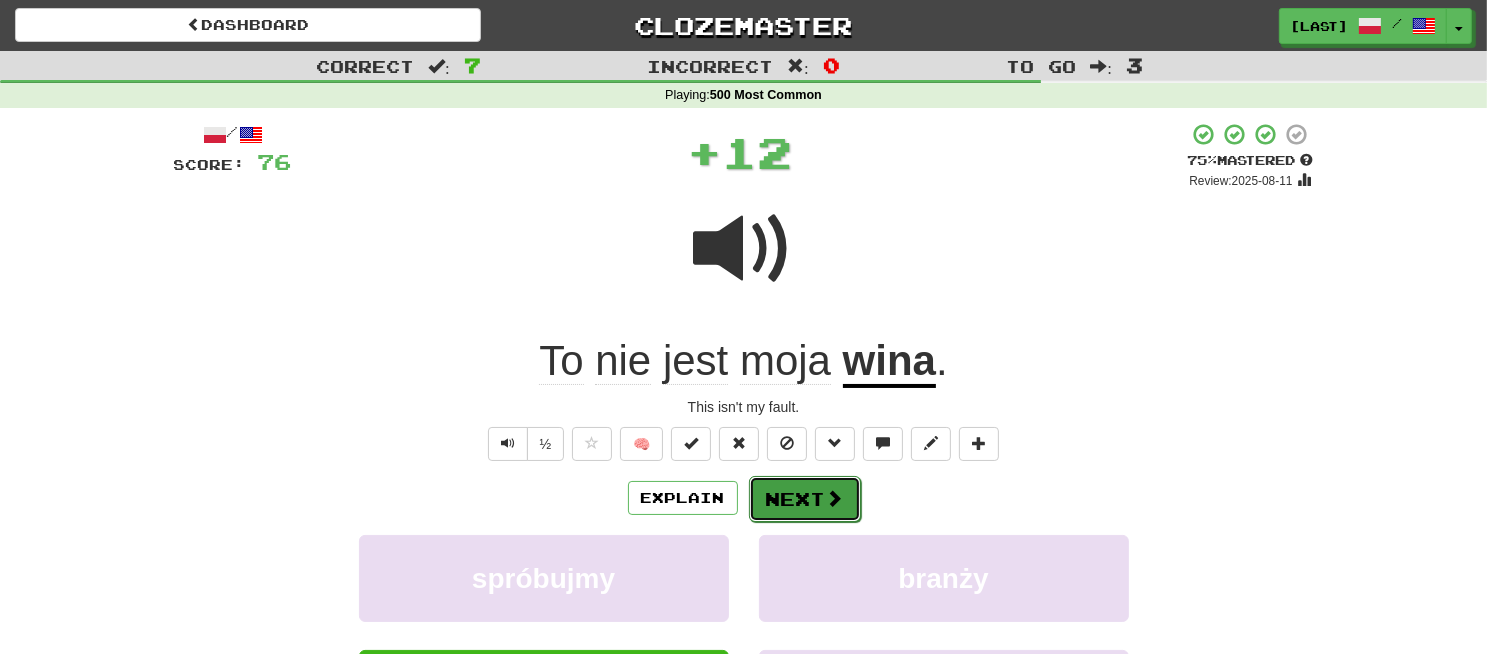 click on "Next" at bounding box center (805, 499) 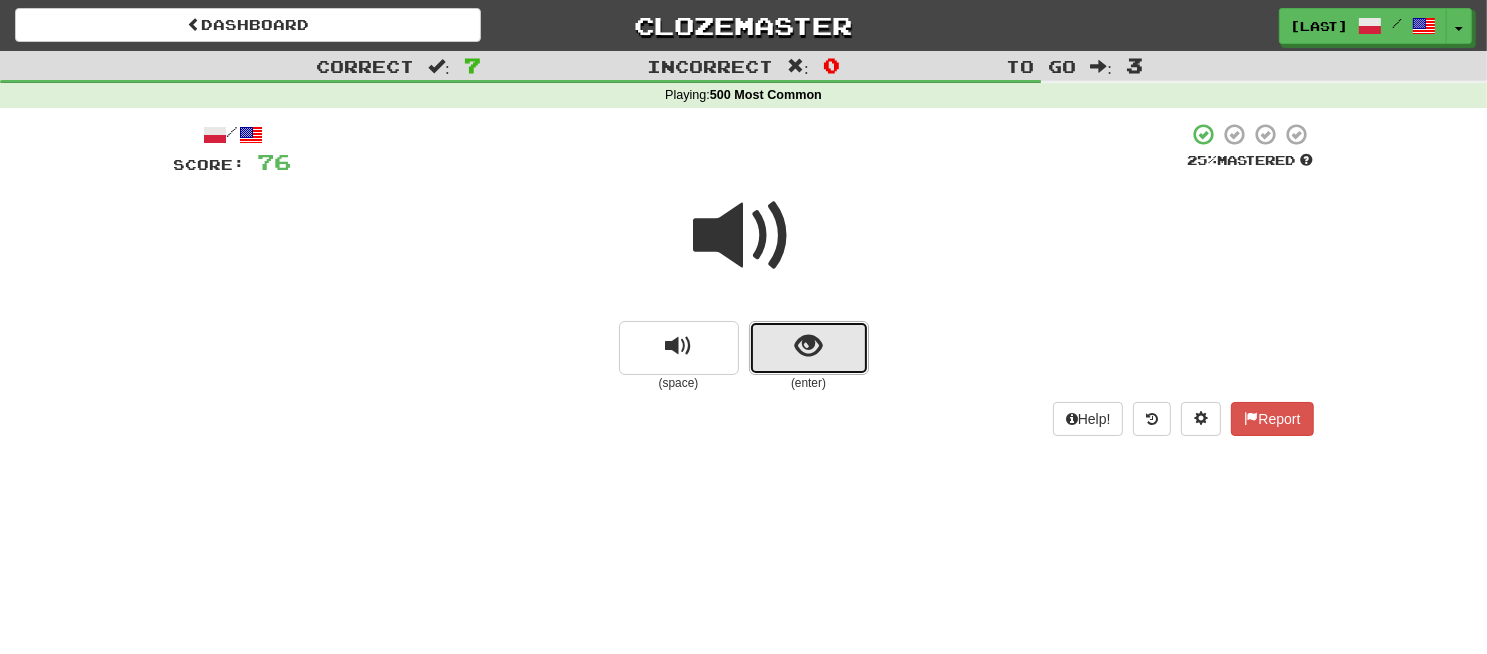 click at bounding box center [809, 348] 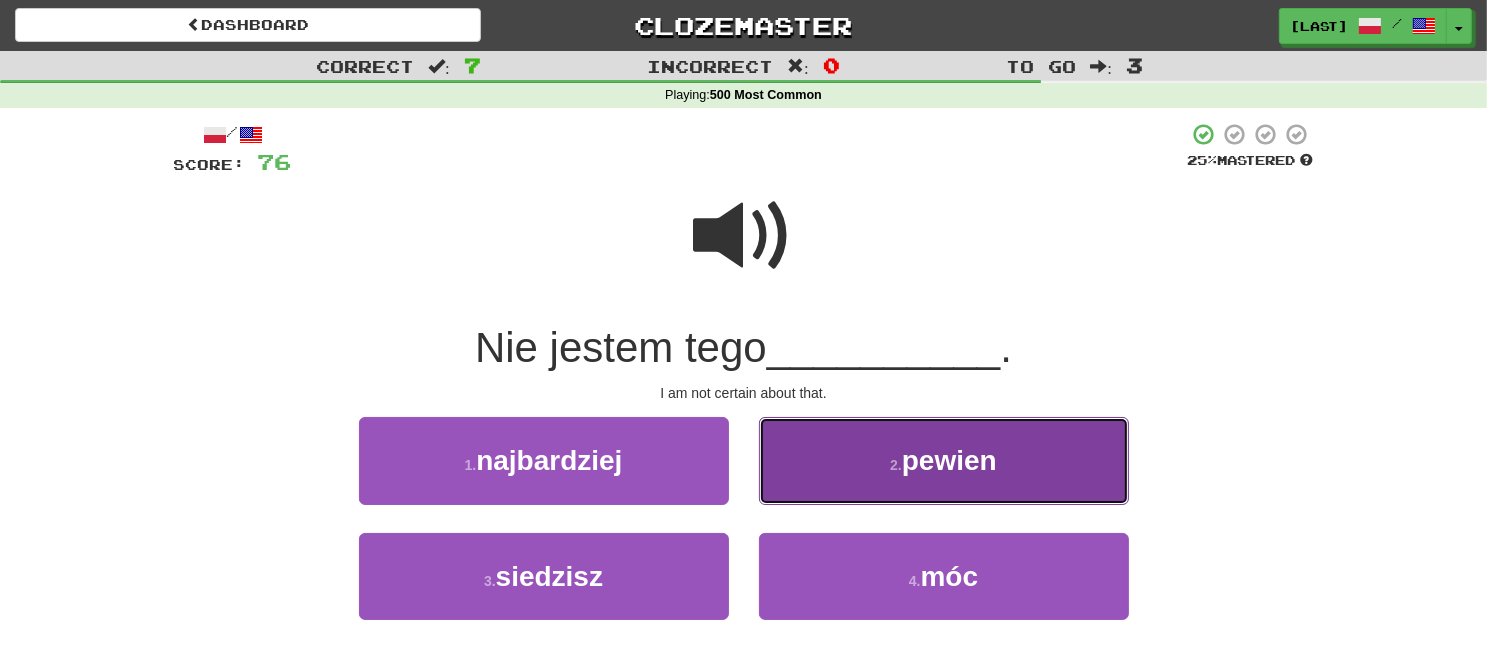 click on "2 .  pewien" at bounding box center (944, 460) 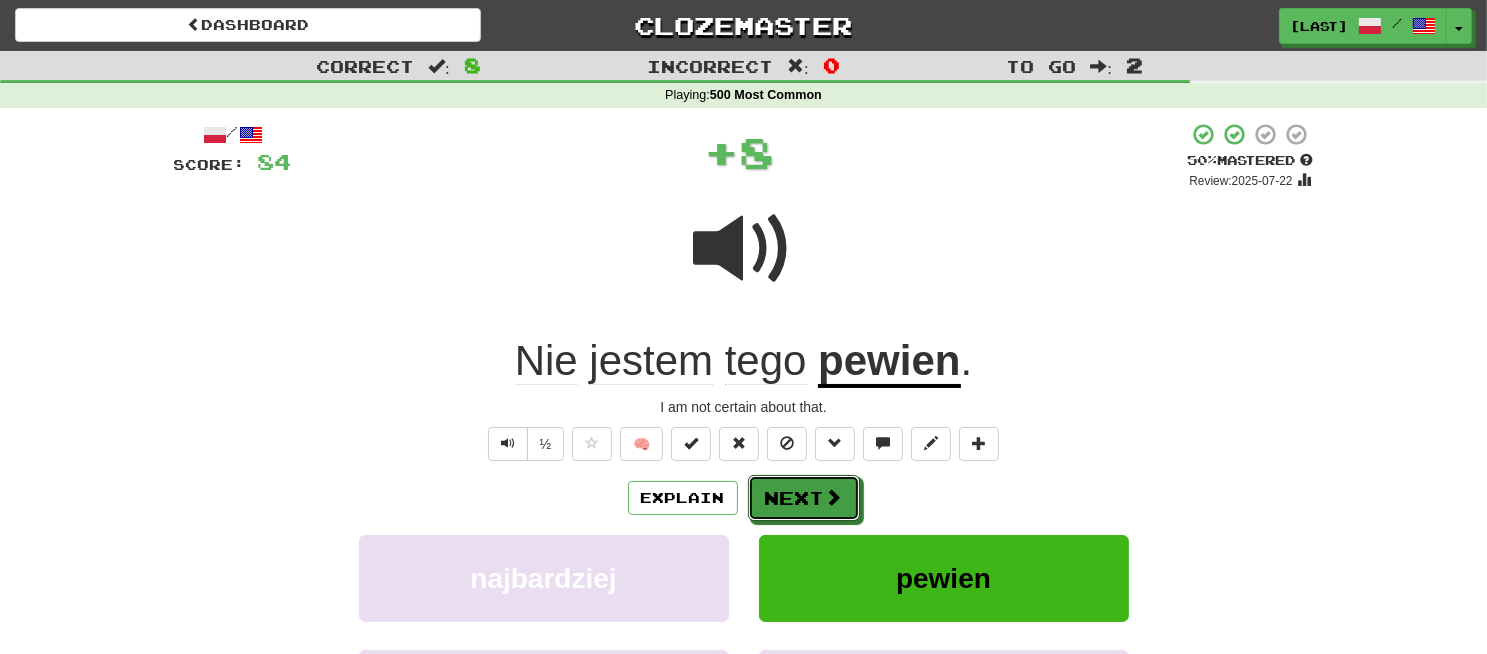 click on "Next" at bounding box center [804, 498] 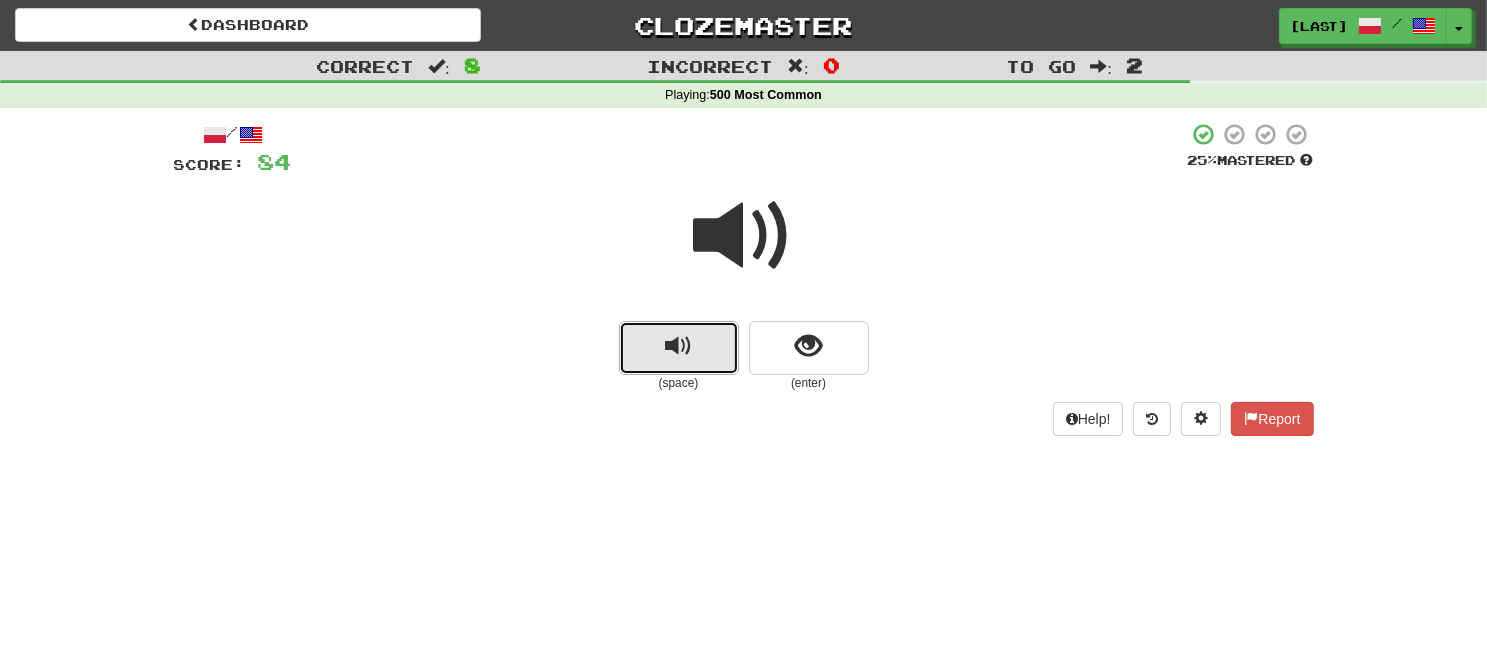 click at bounding box center (679, 348) 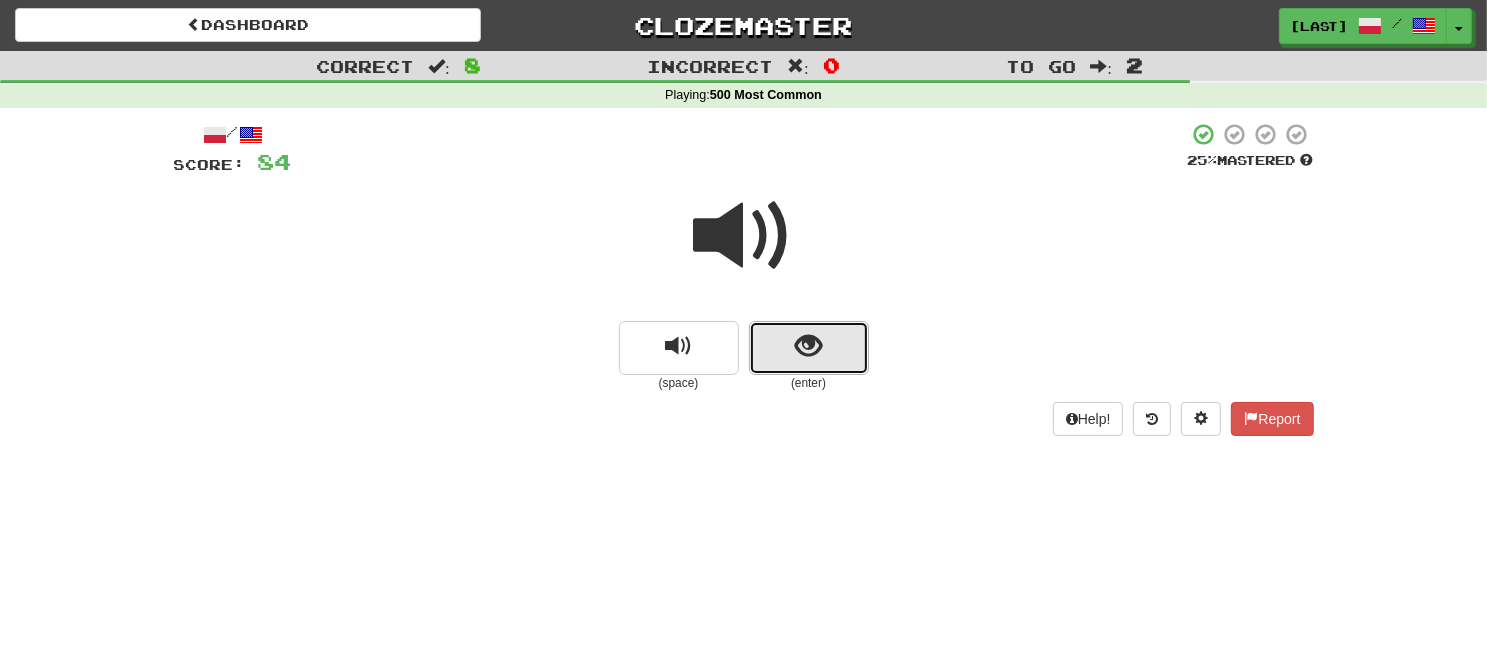 click at bounding box center [809, 348] 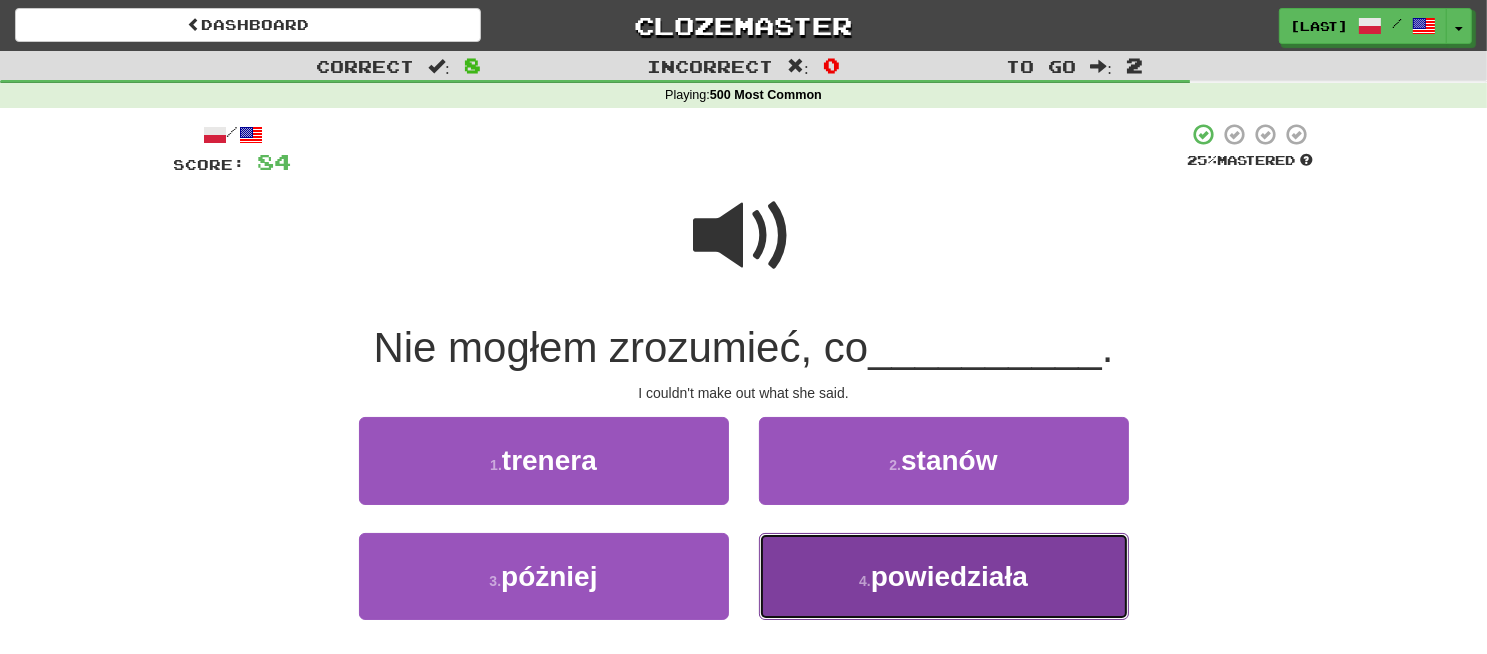 click on "4 .  powiedziała" at bounding box center (944, 576) 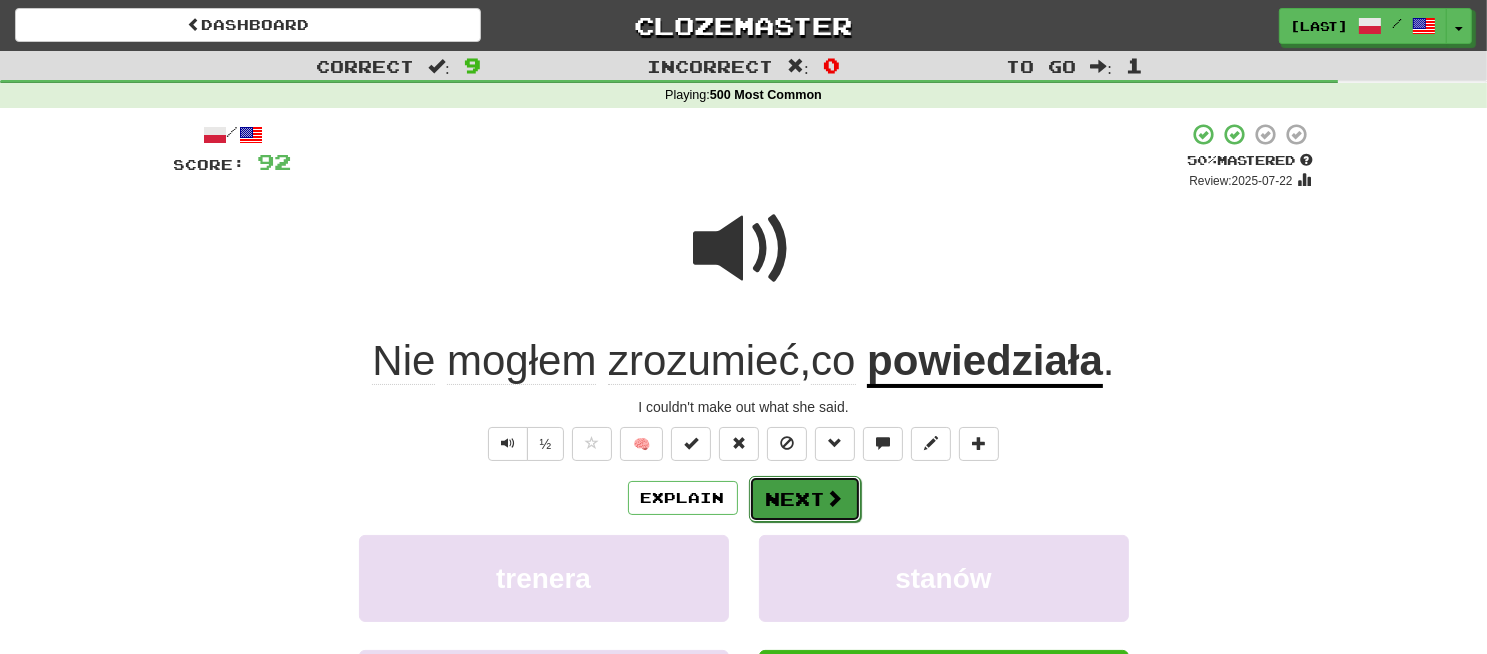 click on "Next" at bounding box center [805, 499] 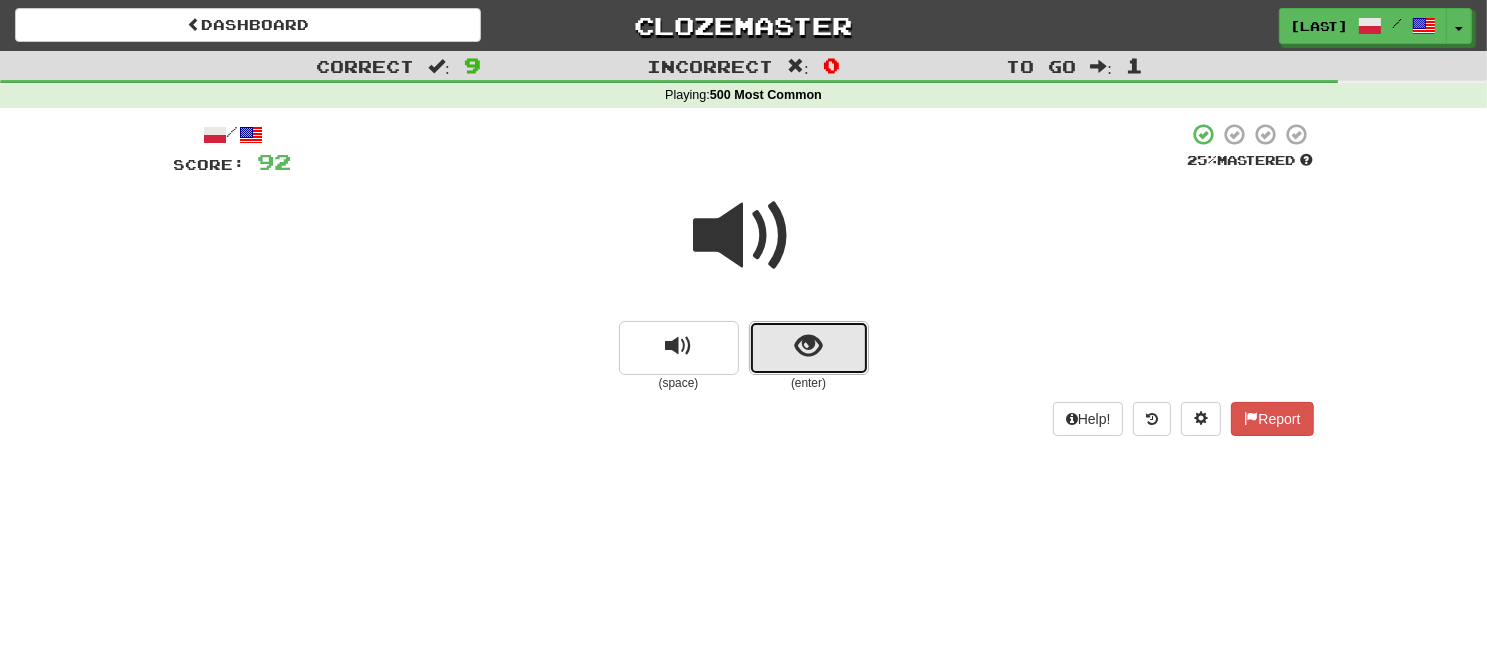 click at bounding box center [808, 346] 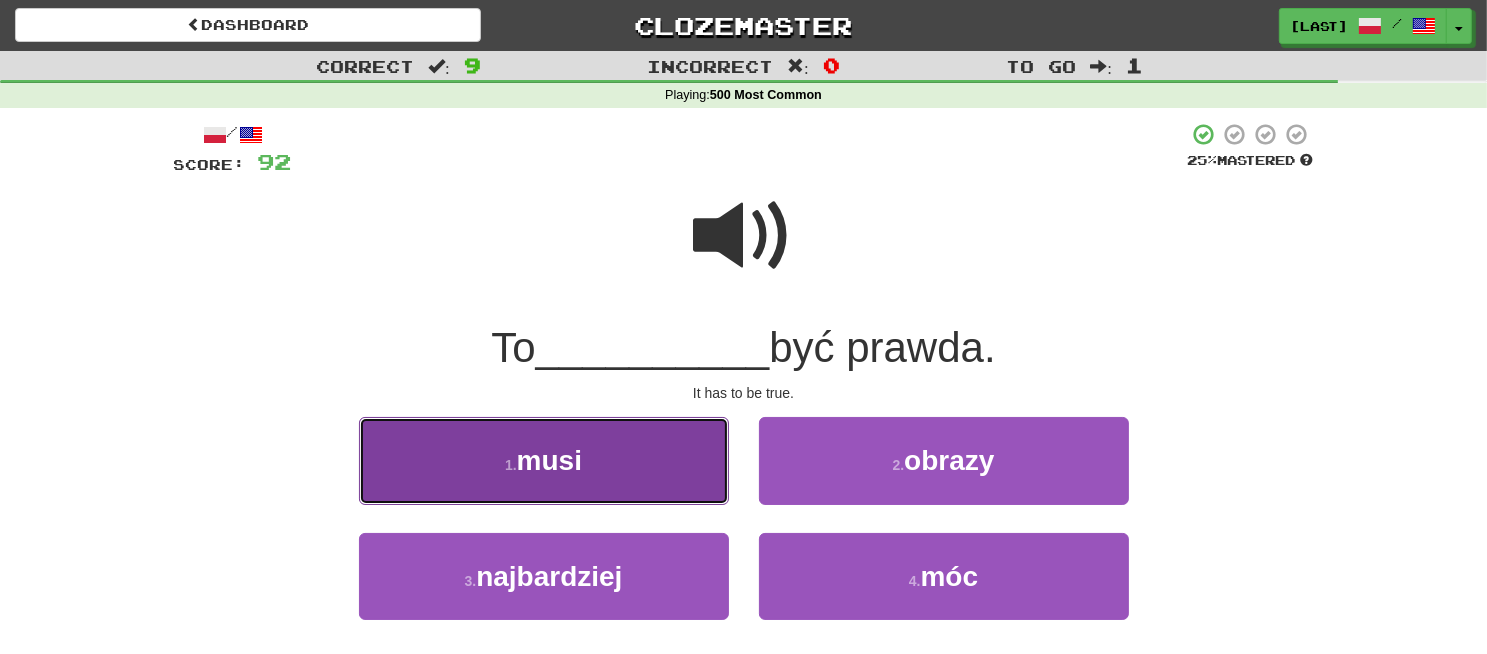 click on "1 .  musi" at bounding box center (544, 460) 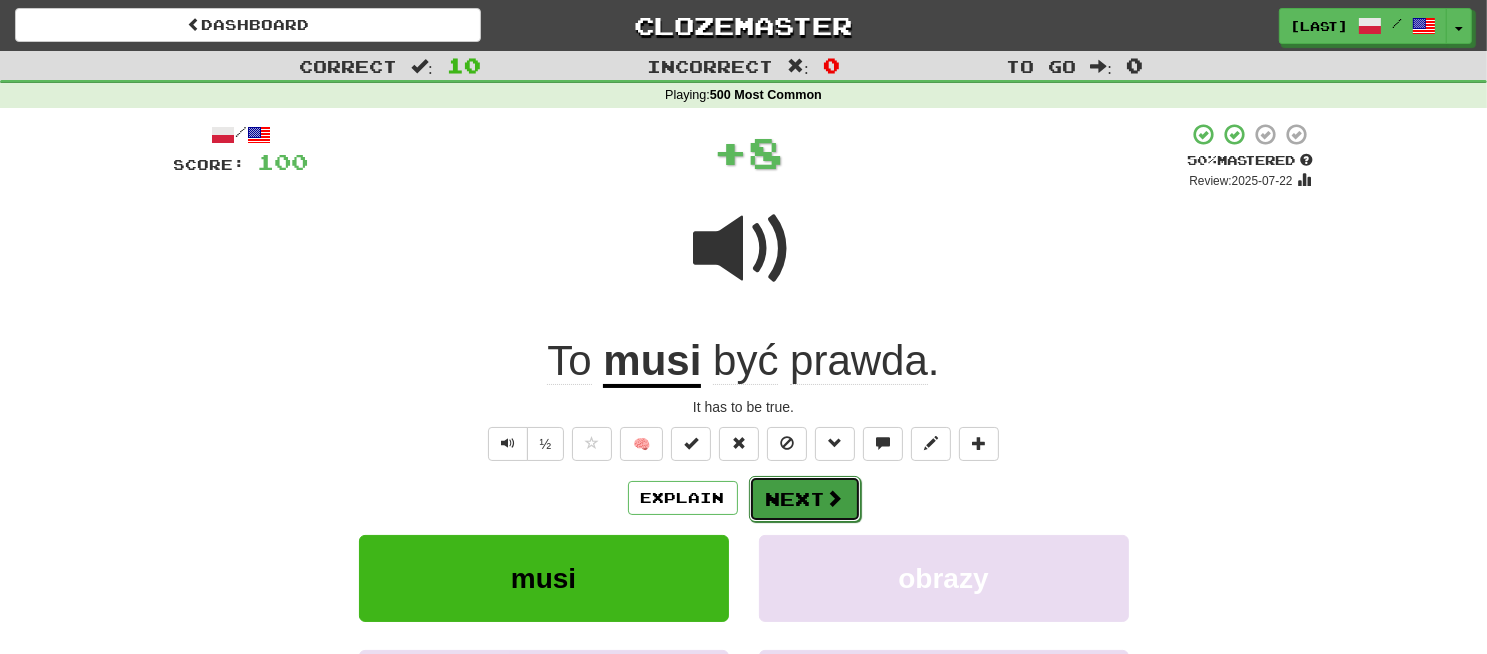 click on "Next" at bounding box center [805, 499] 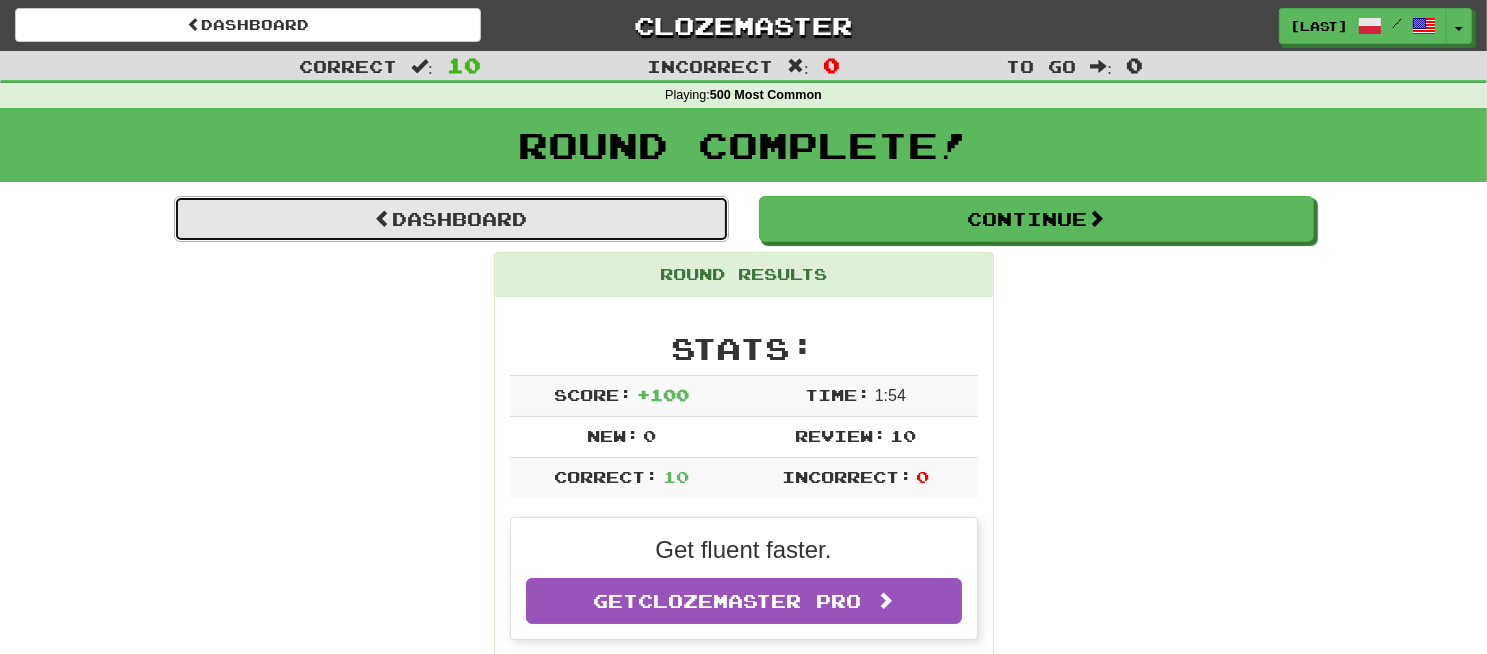 click on "Dashboard" at bounding box center [451, 219] 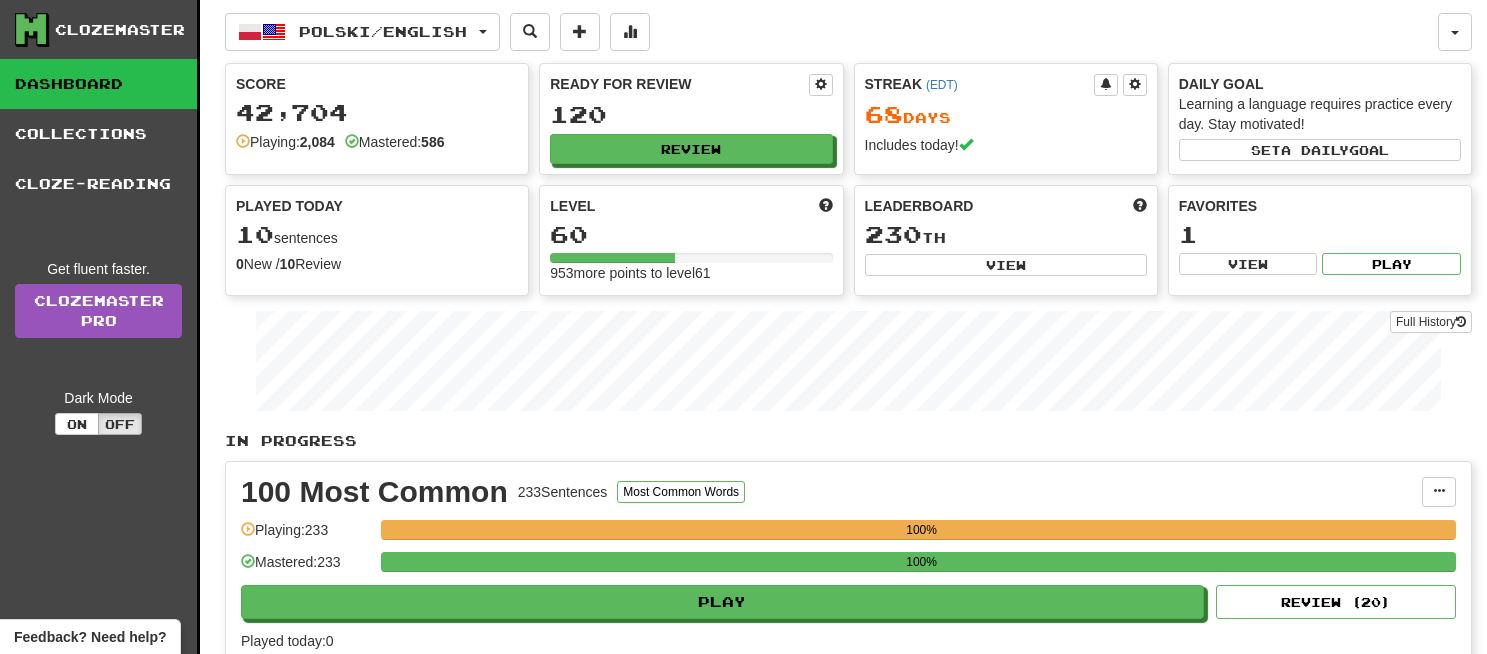 scroll, scrollTop: 0, scrollLeft: 0, axis: both 